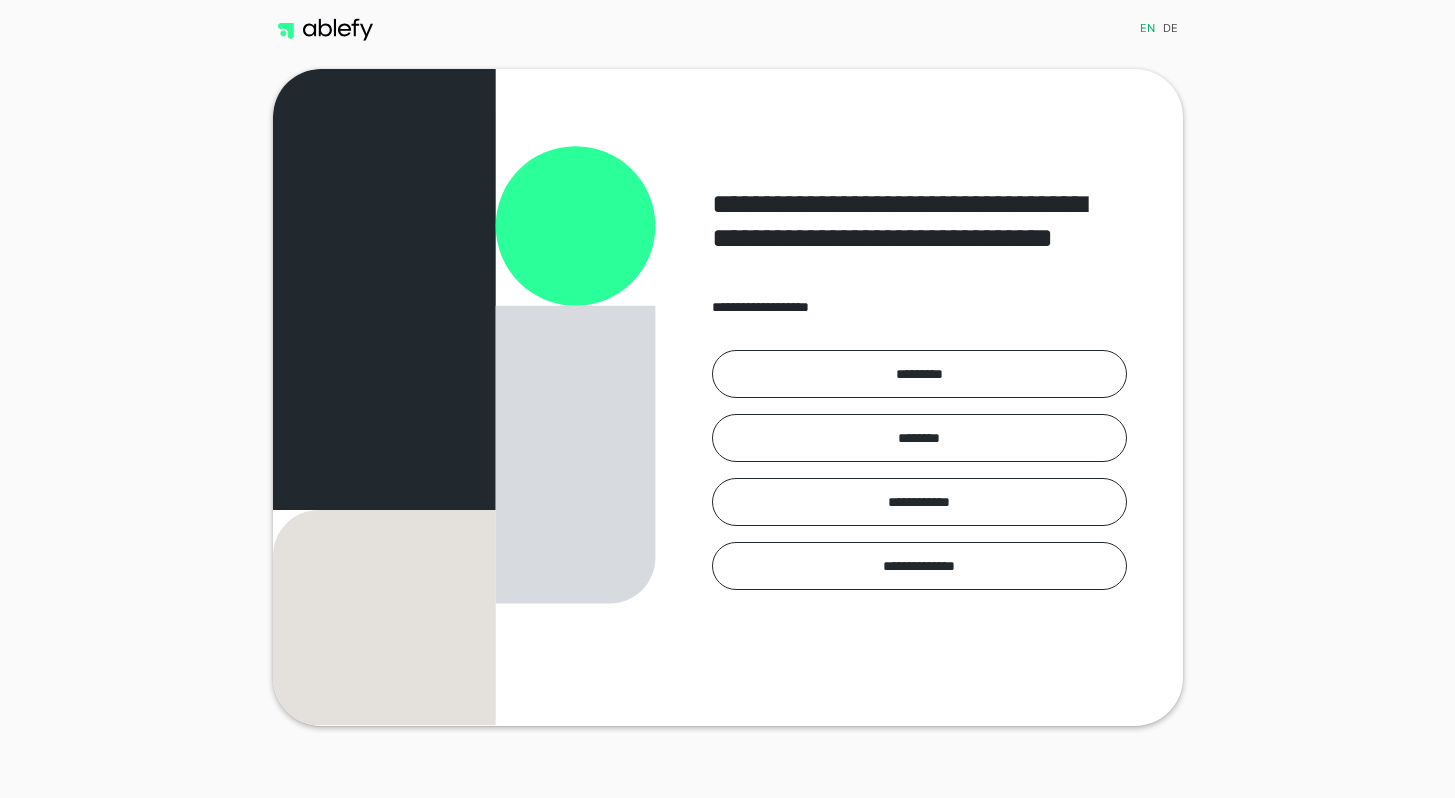 scroll, scrollTop: 0, scrollLeft: 0, axis: both 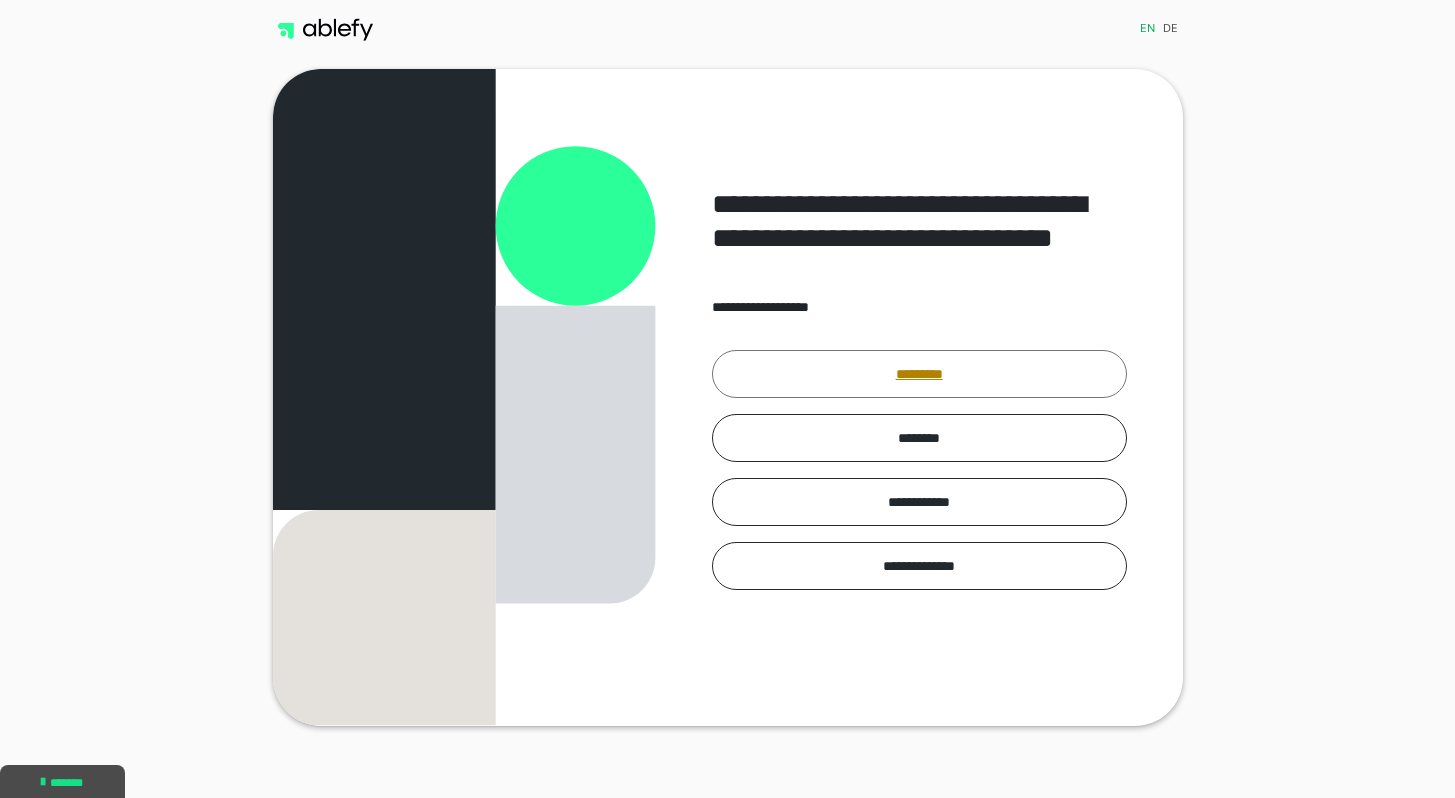 click on "*********" at bounding box center (919, 374) 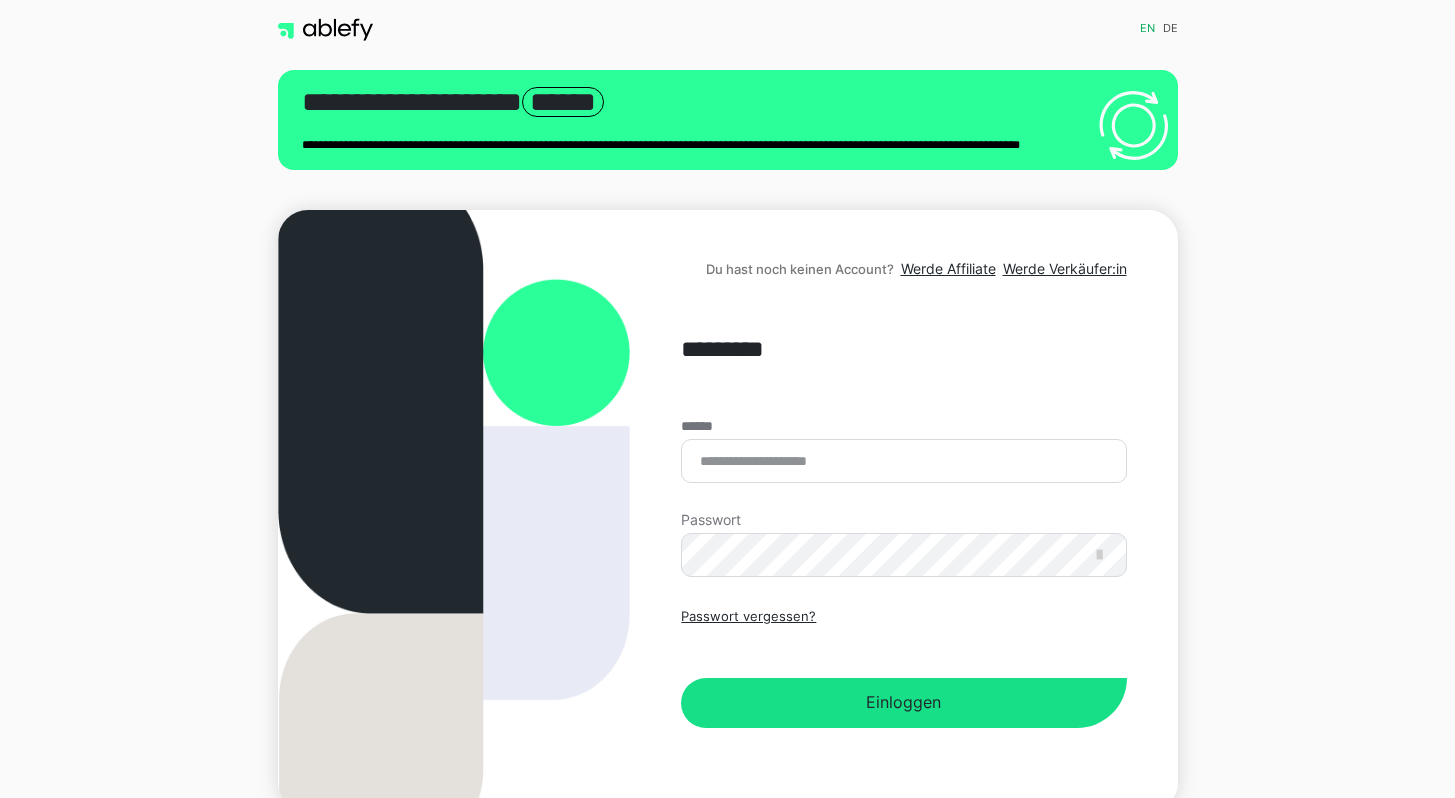 scroll, scrollTop: 0, scrollLeft: 0, axis: both 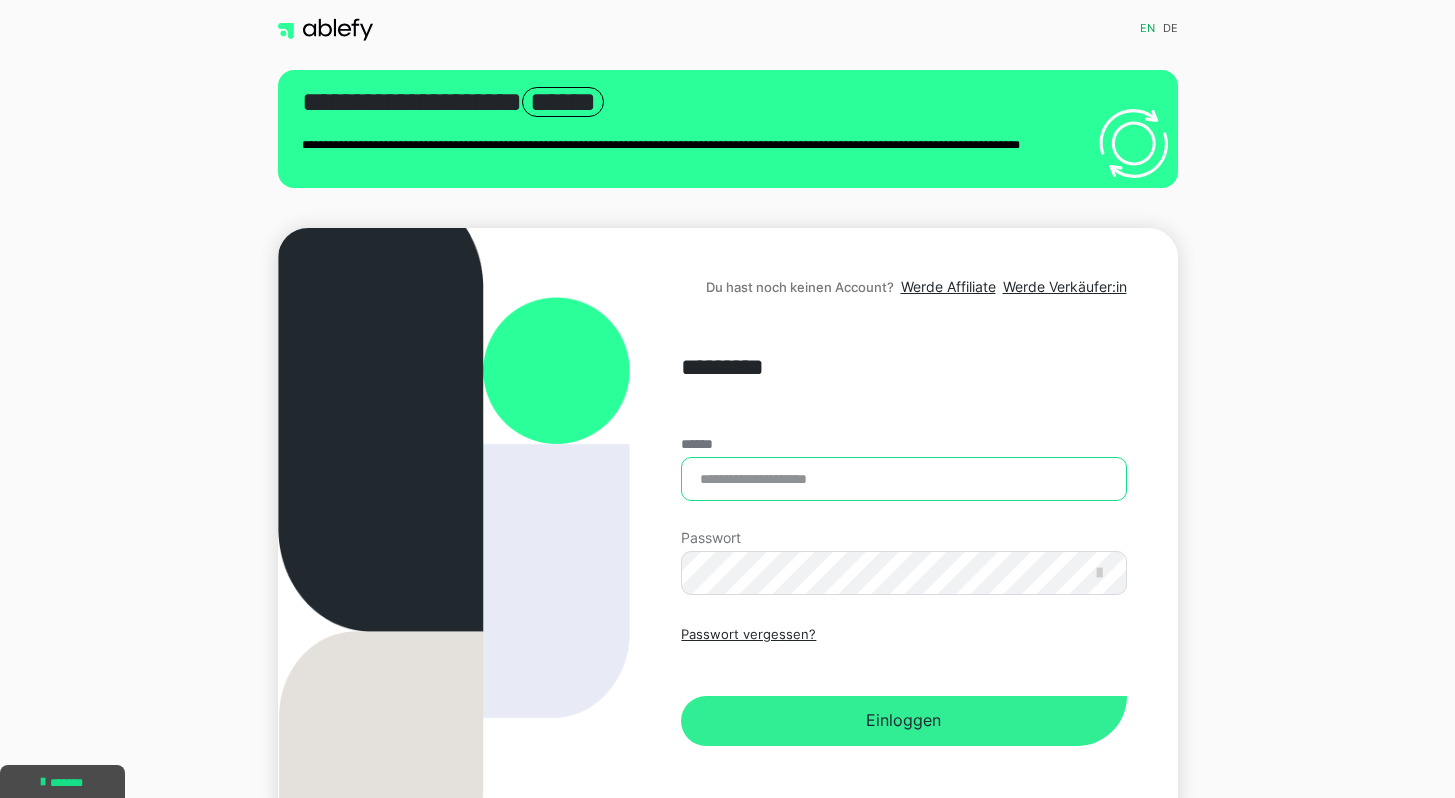 type on "**********" 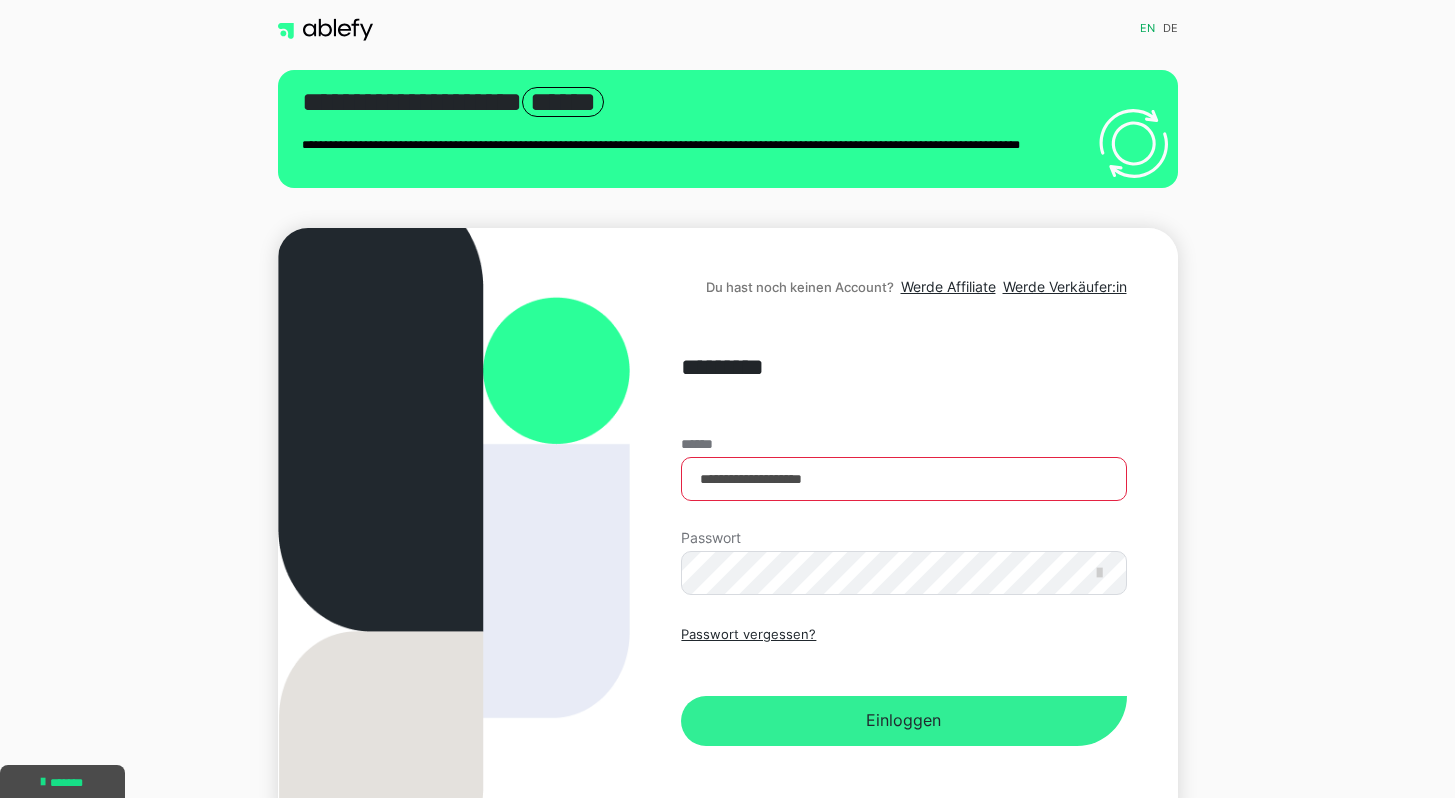 click on "Einloggen" at bounding box center [903, 721] 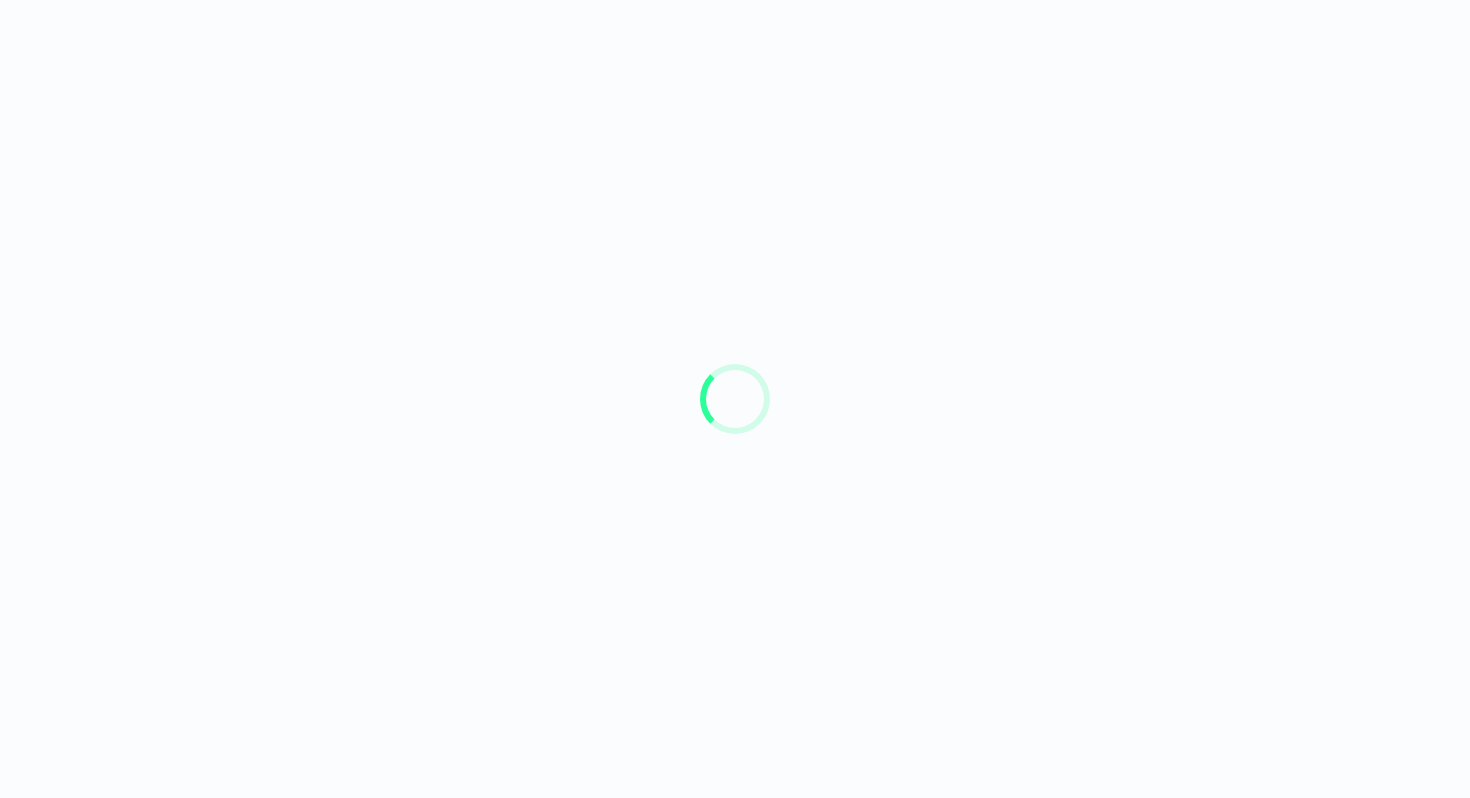 scroll, scrollTop: 0, scrollLeft: 0, axis: both 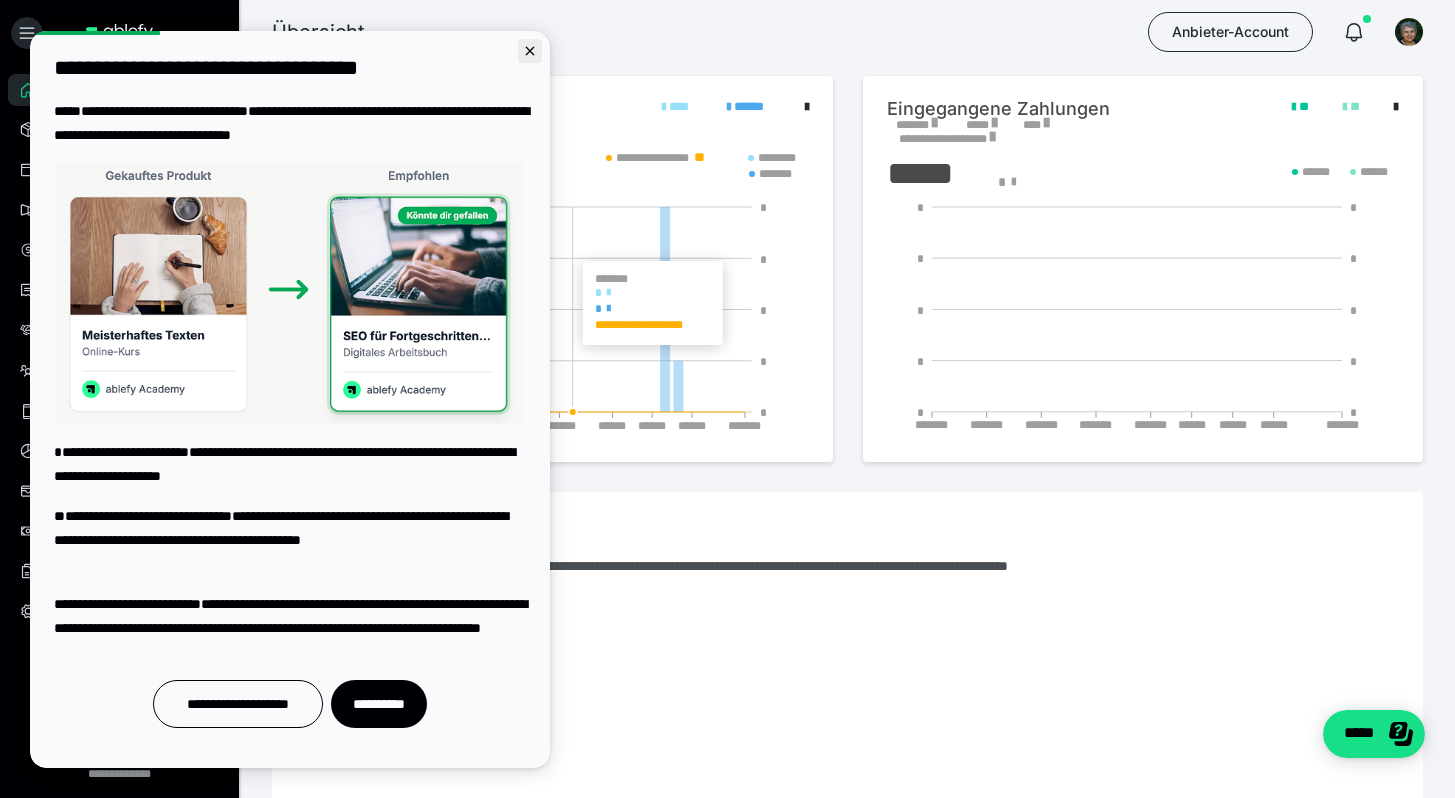 click 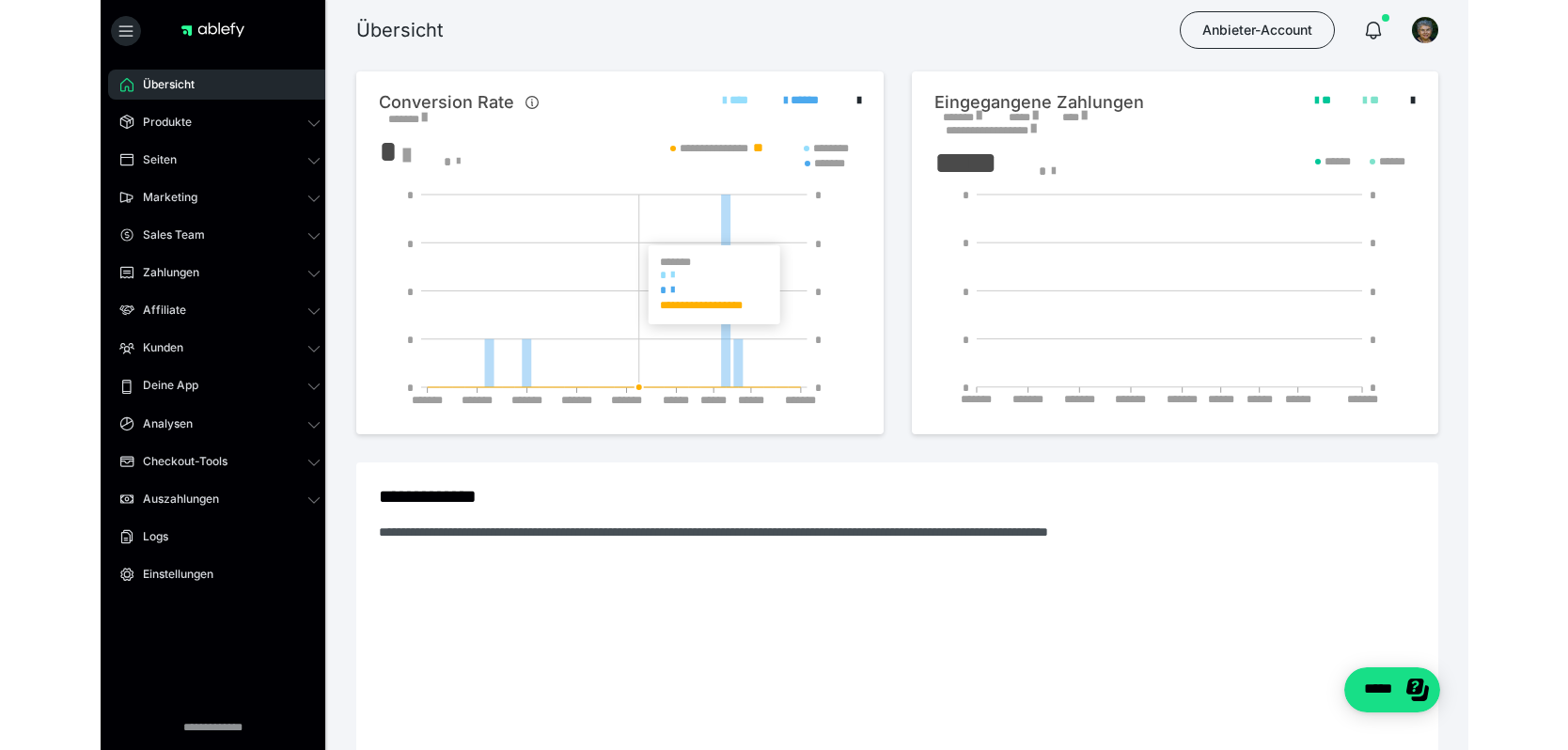 scroll, scrollTop: 0, scrollLeft: 0, axis: both 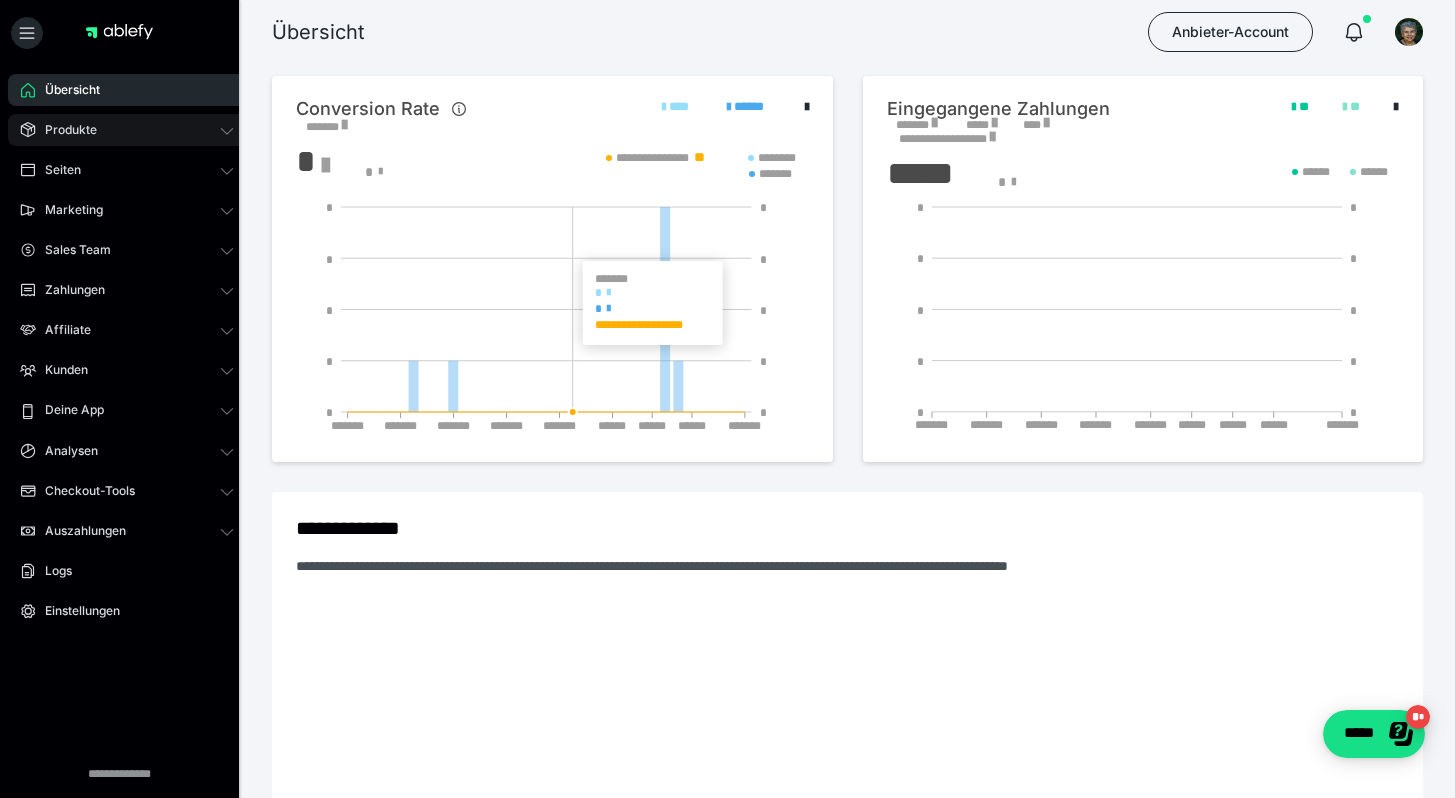 click on "Produkte" at bounding box center [64, 130] 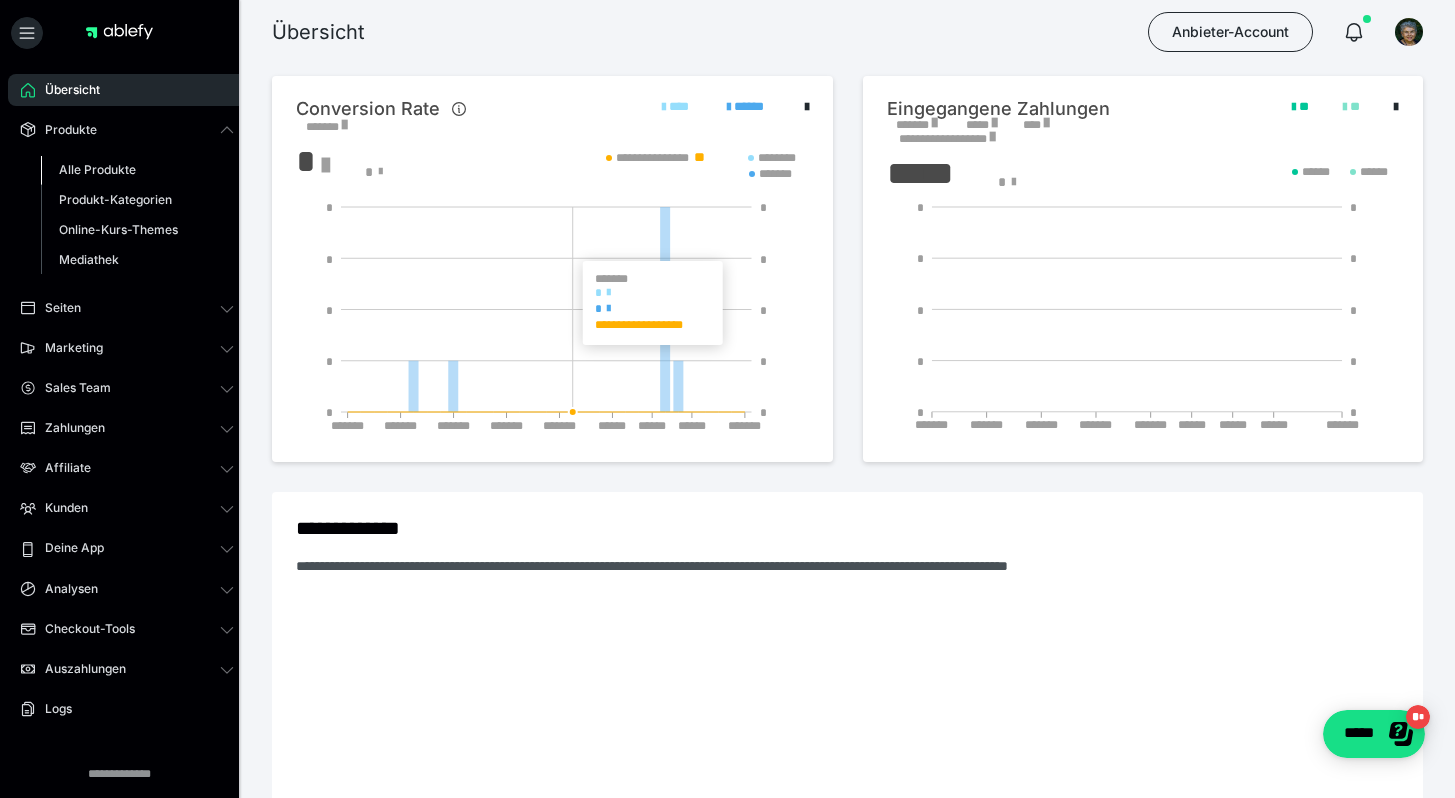 click on "Alle Produkte" at bounding box center (97, 169) 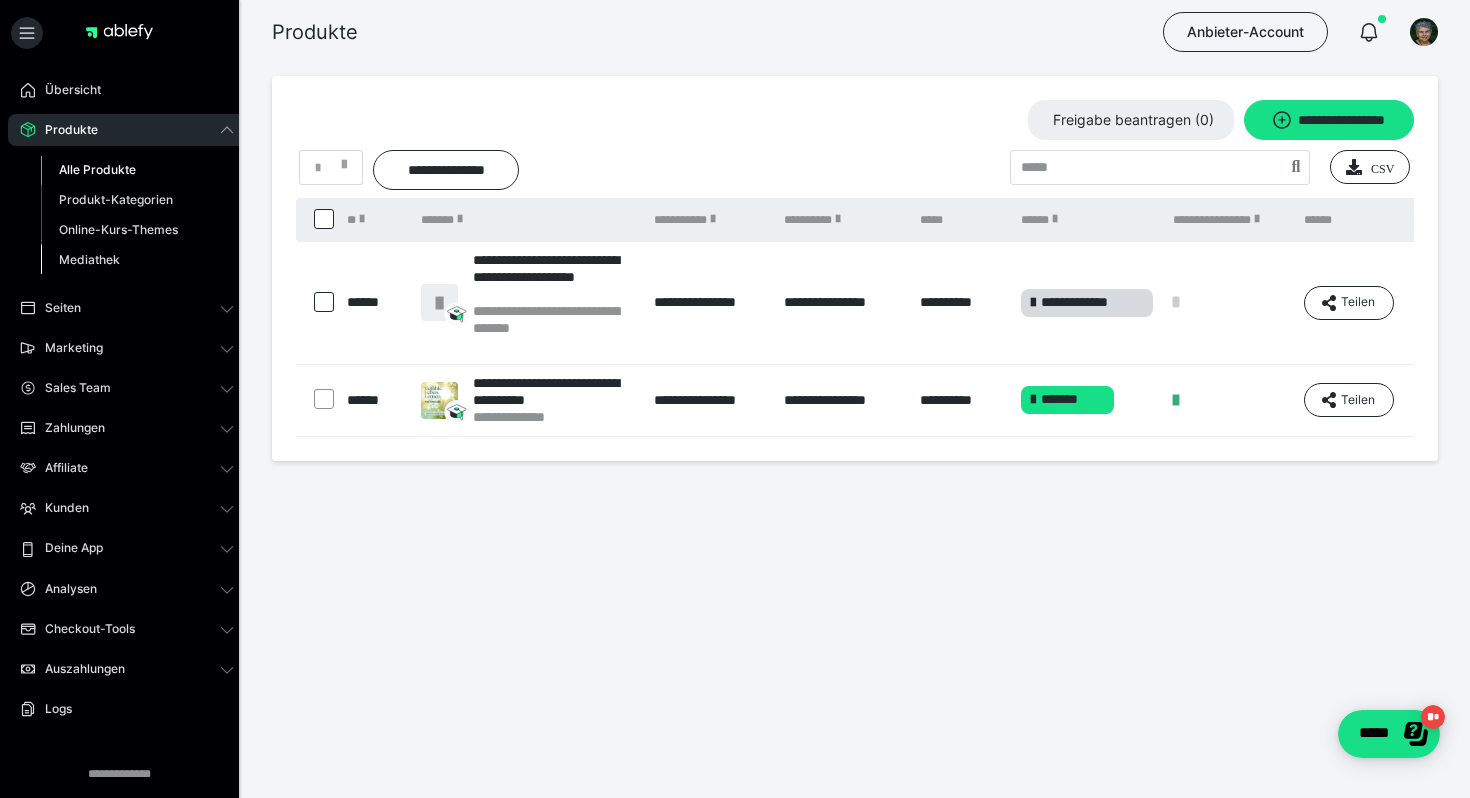 click on "Mediathek" at bounding box center [89, 259] 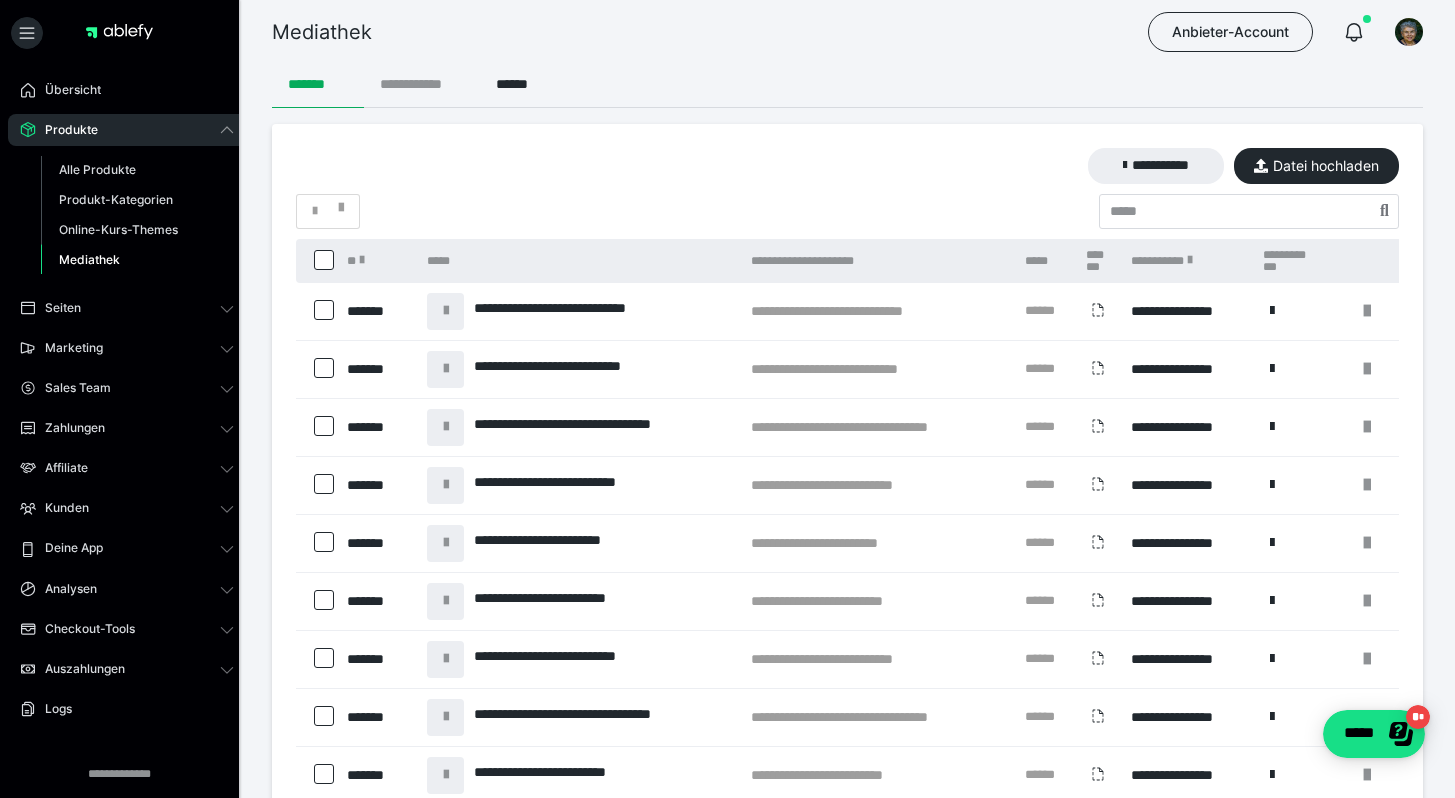 click on "**********" at bounding box center [422, 84] 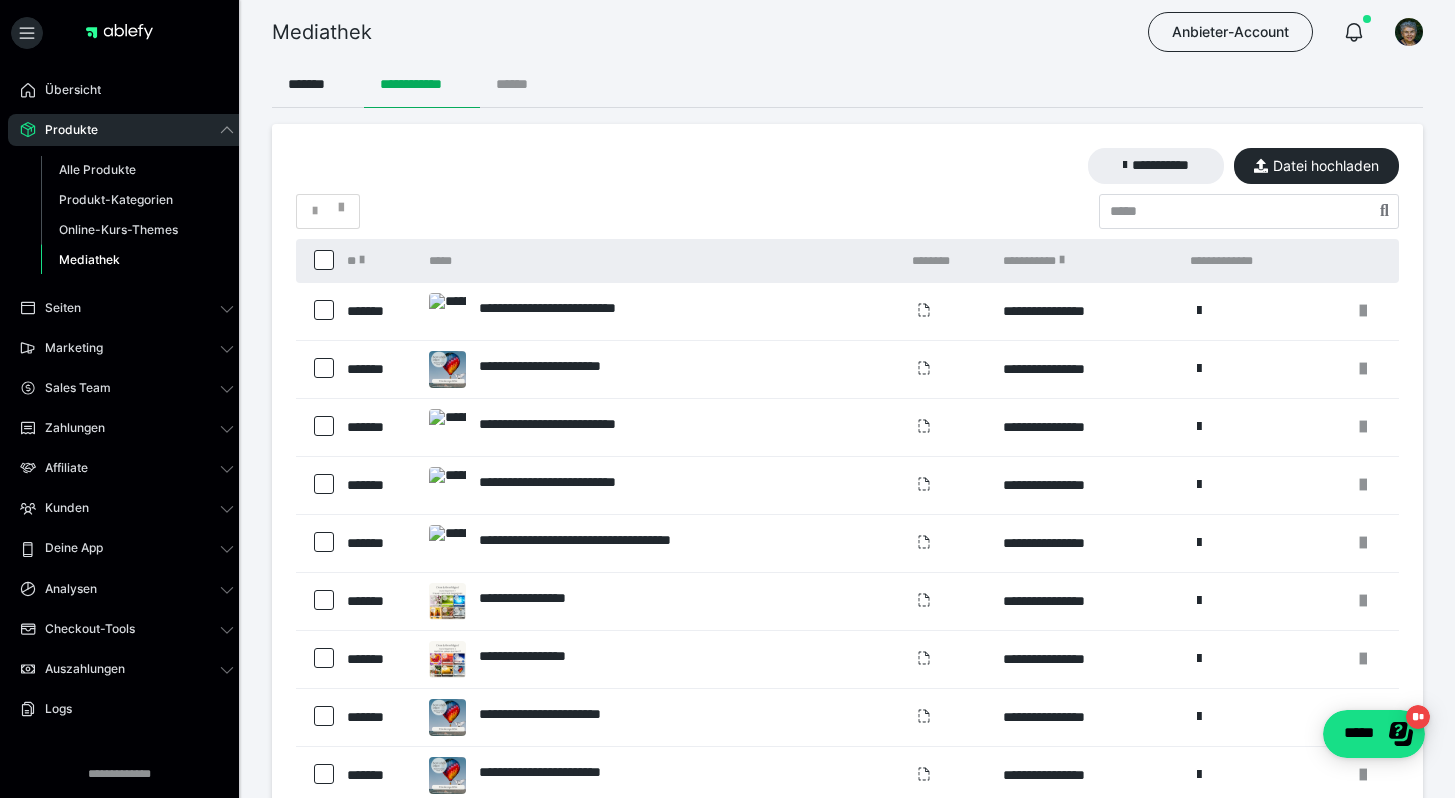 click on "******" at bounding box center (520, 84) 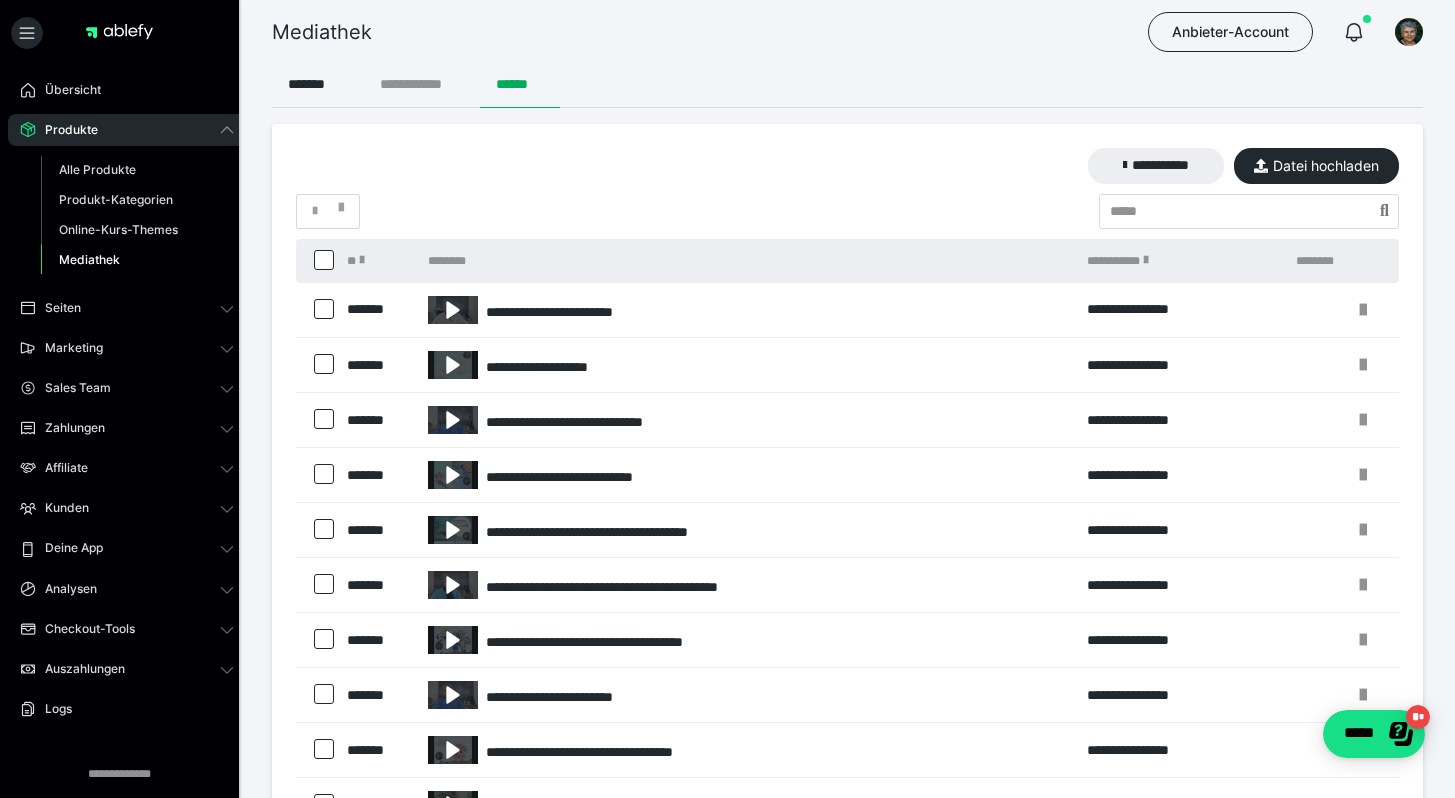 click on "**********" at bounding box center [422, 84] 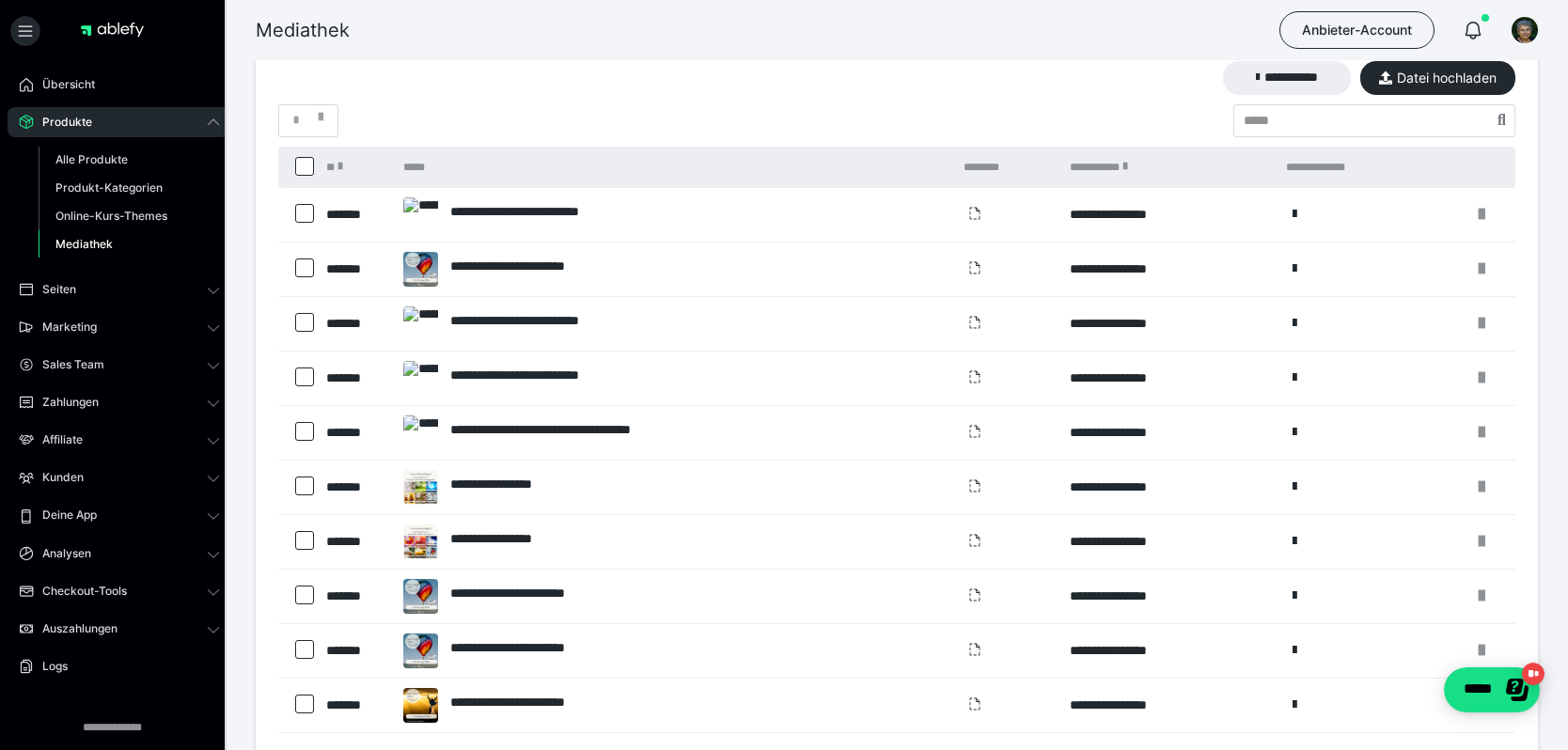 scroll, scrollTop: 262, scrollLeft: 0, axis: vertical 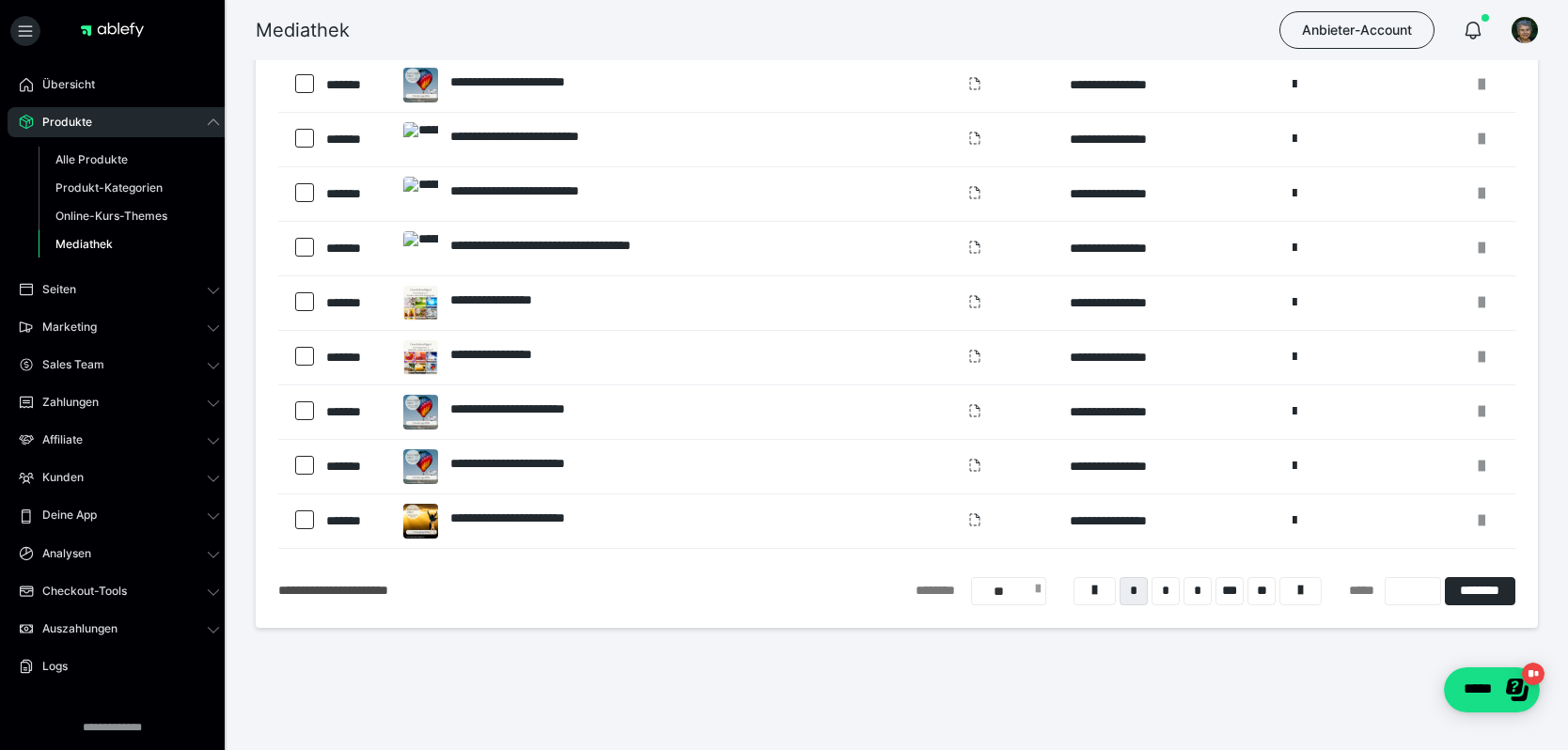 click on "**" at bounding box center (1009, 591) 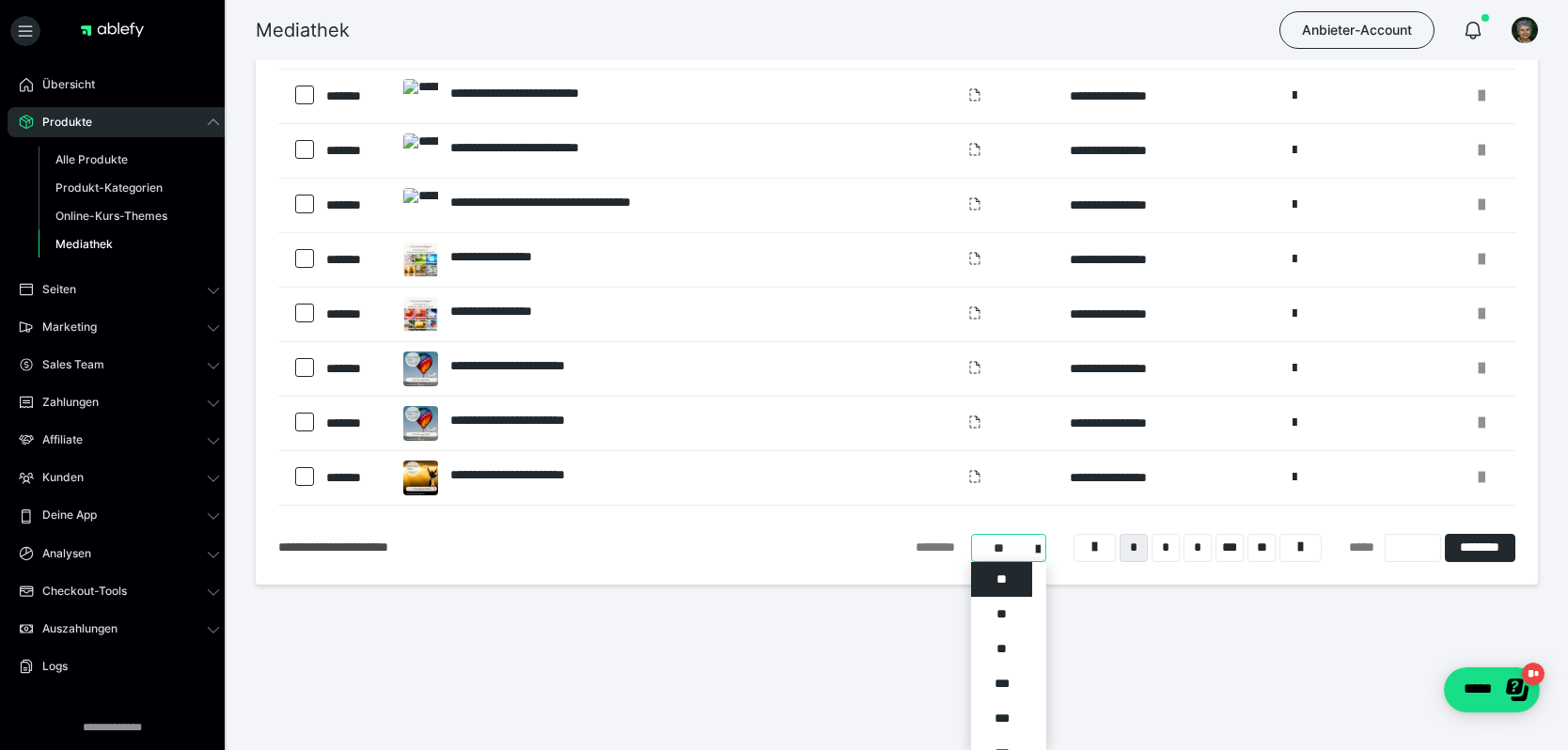 scroll, scrollTop: 319, scrollLeft: 0, axis: vertical 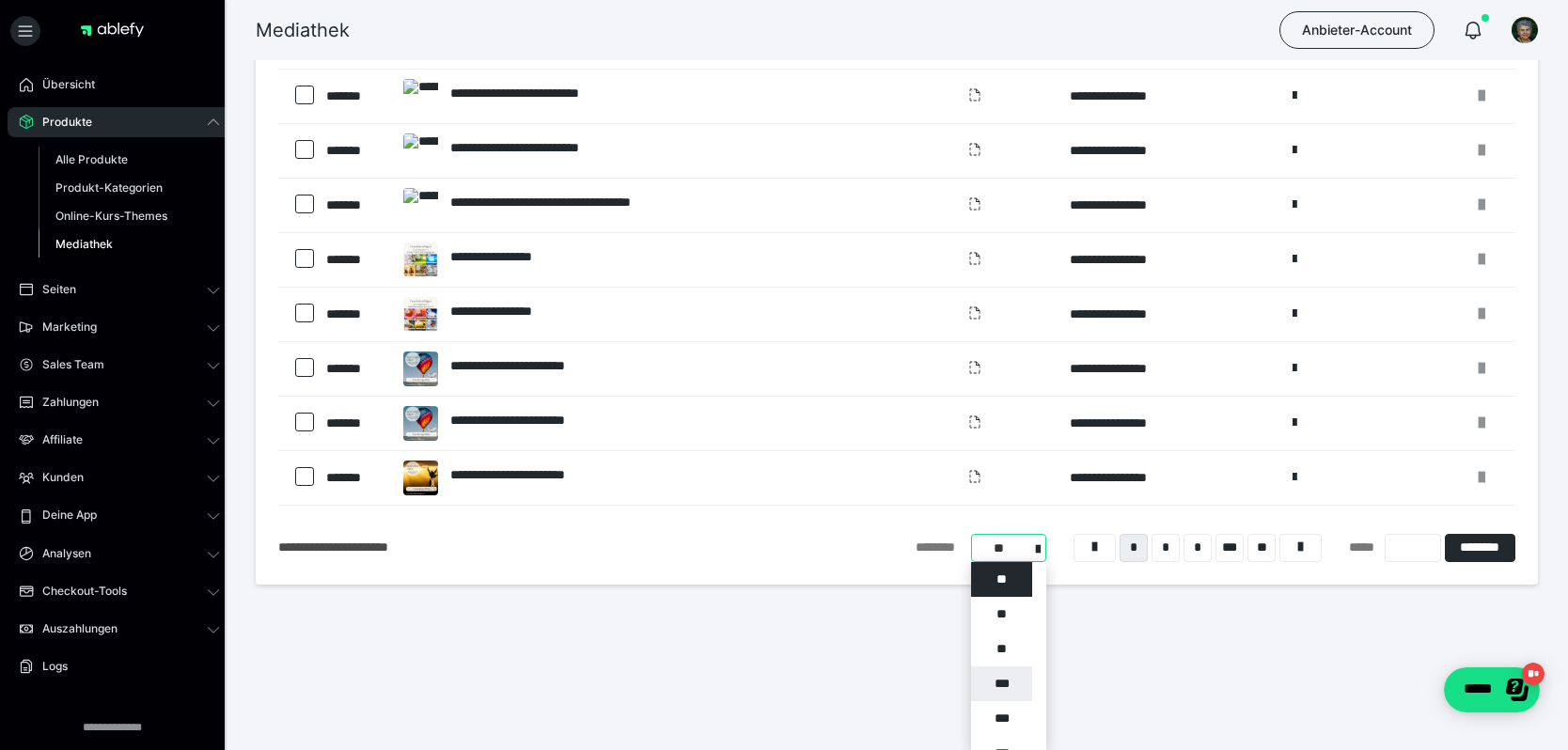 click on "***" at bounding box center (1001, 683) 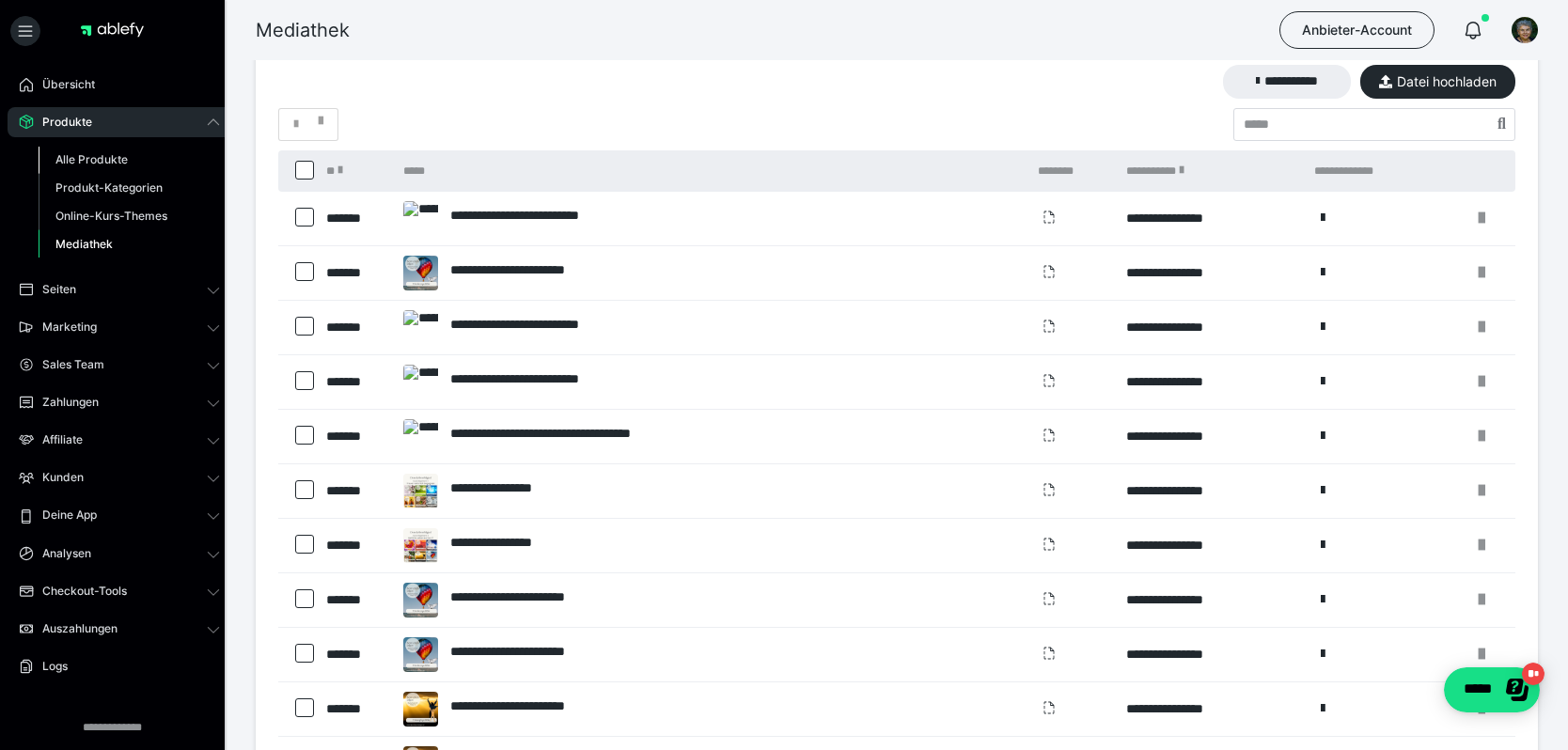 click on "Alle Produkte" at bounding box center (91, 159) 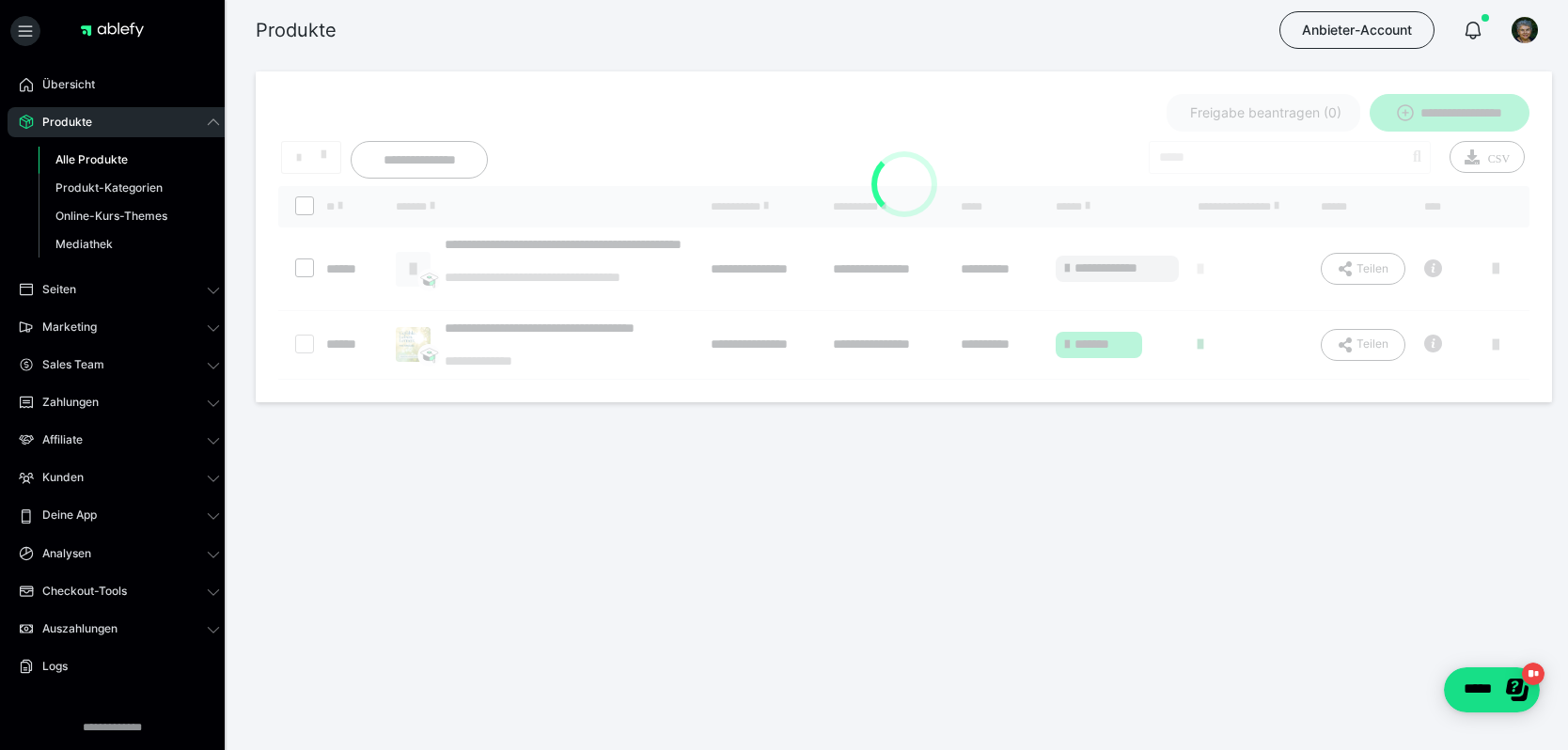 scroll, scrollTop: 0, scrollLeft: 0, axis: both 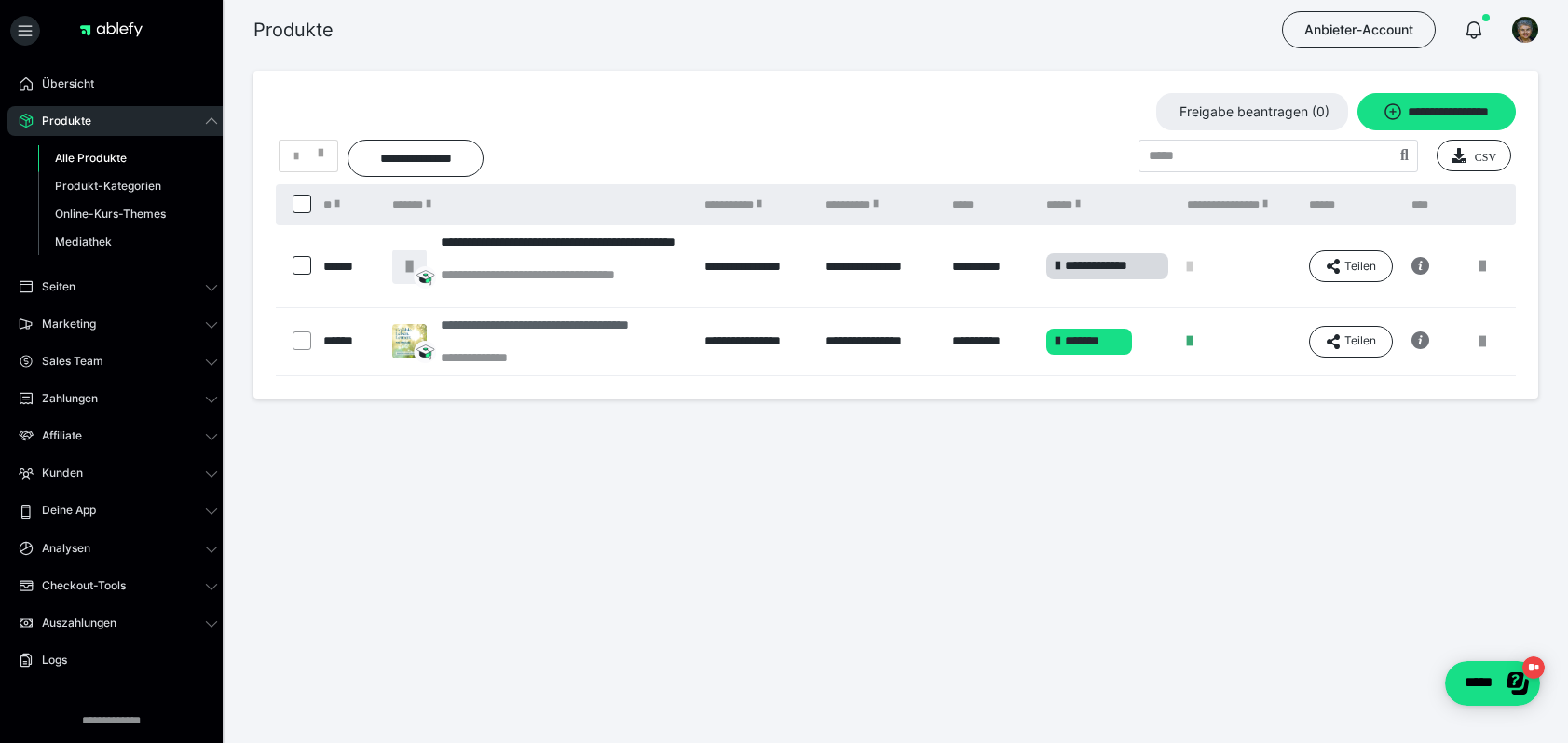 click on "**********" at bounding box center (563, 333) 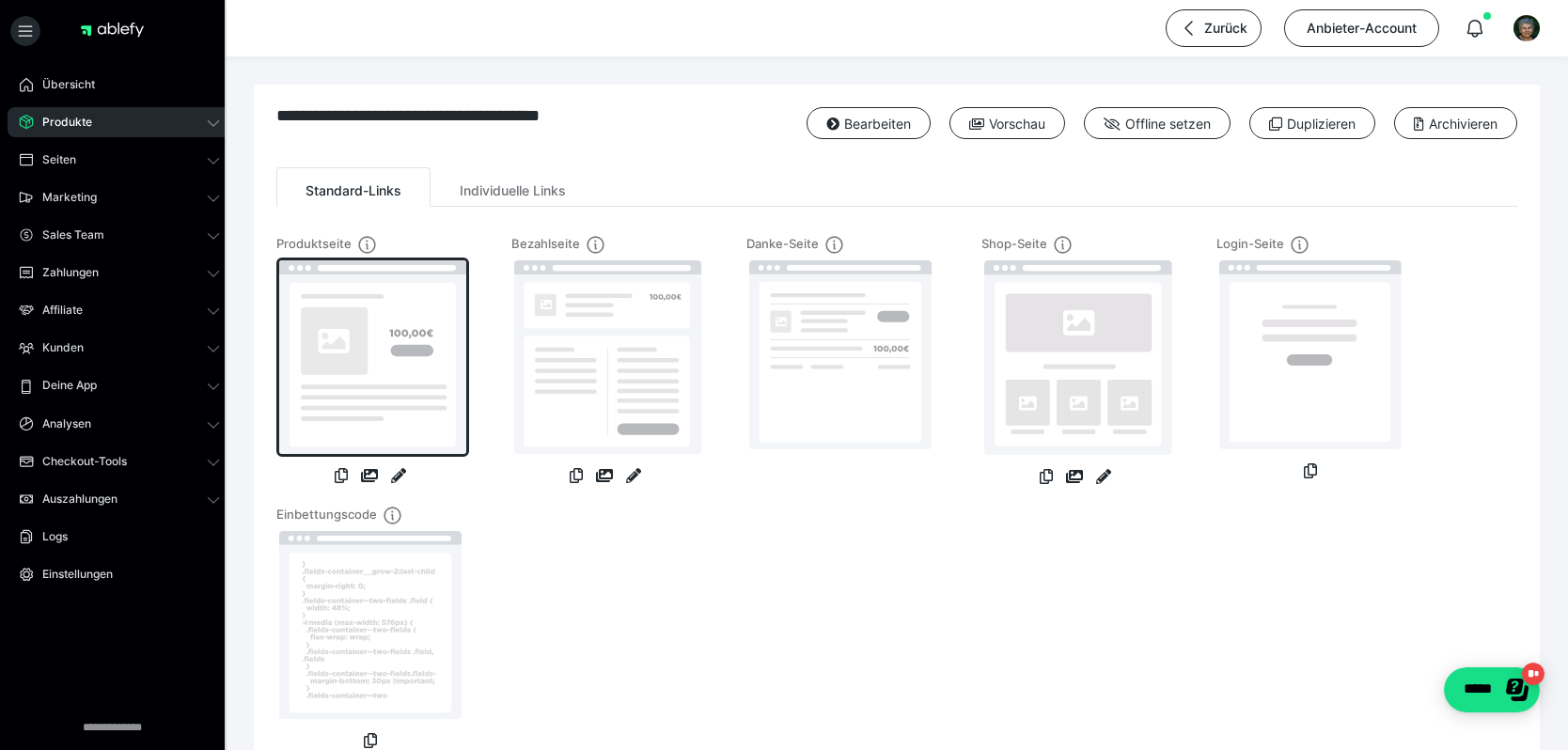click at bounding box center (372, 357) 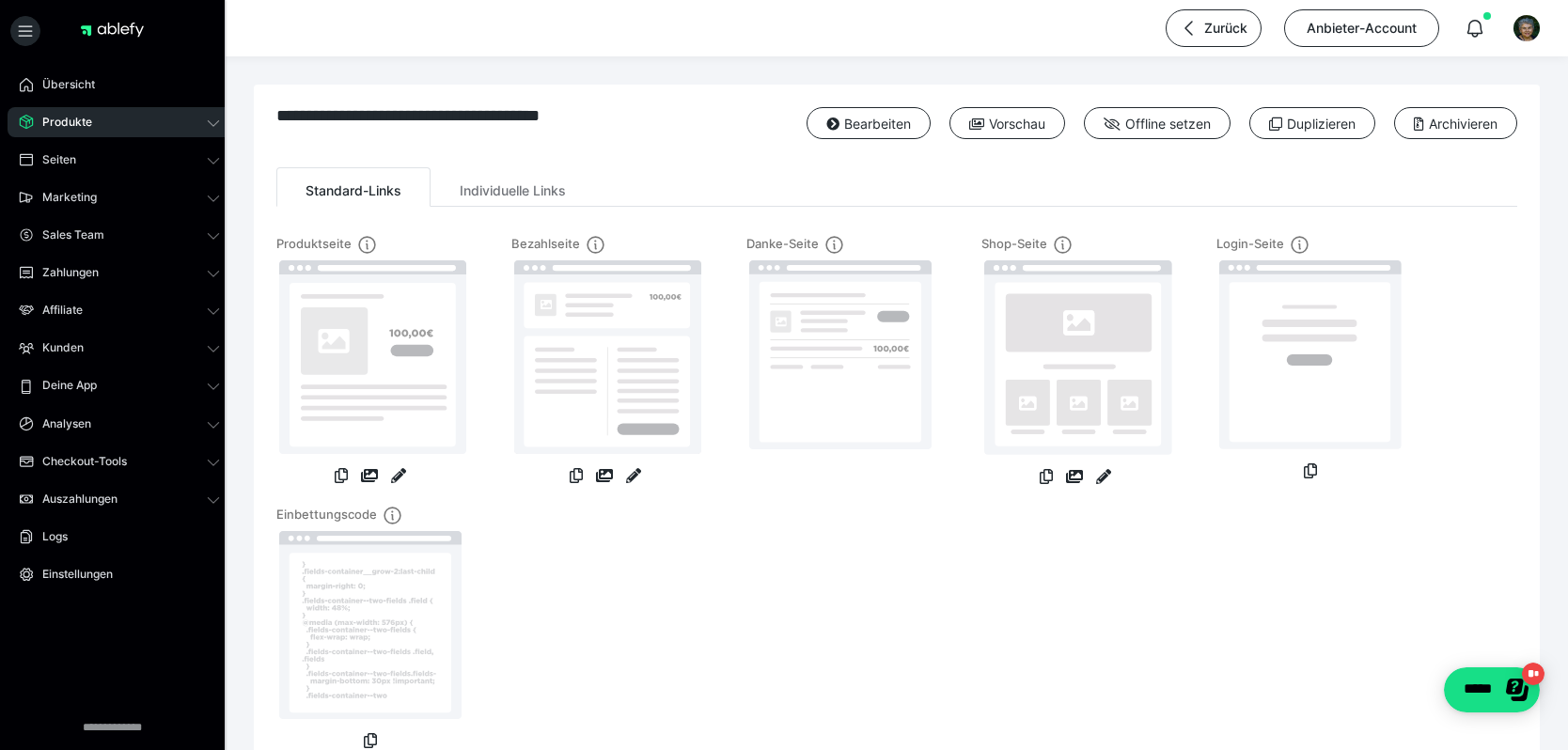 click on "Produkte" at bounding box center (60, 122) 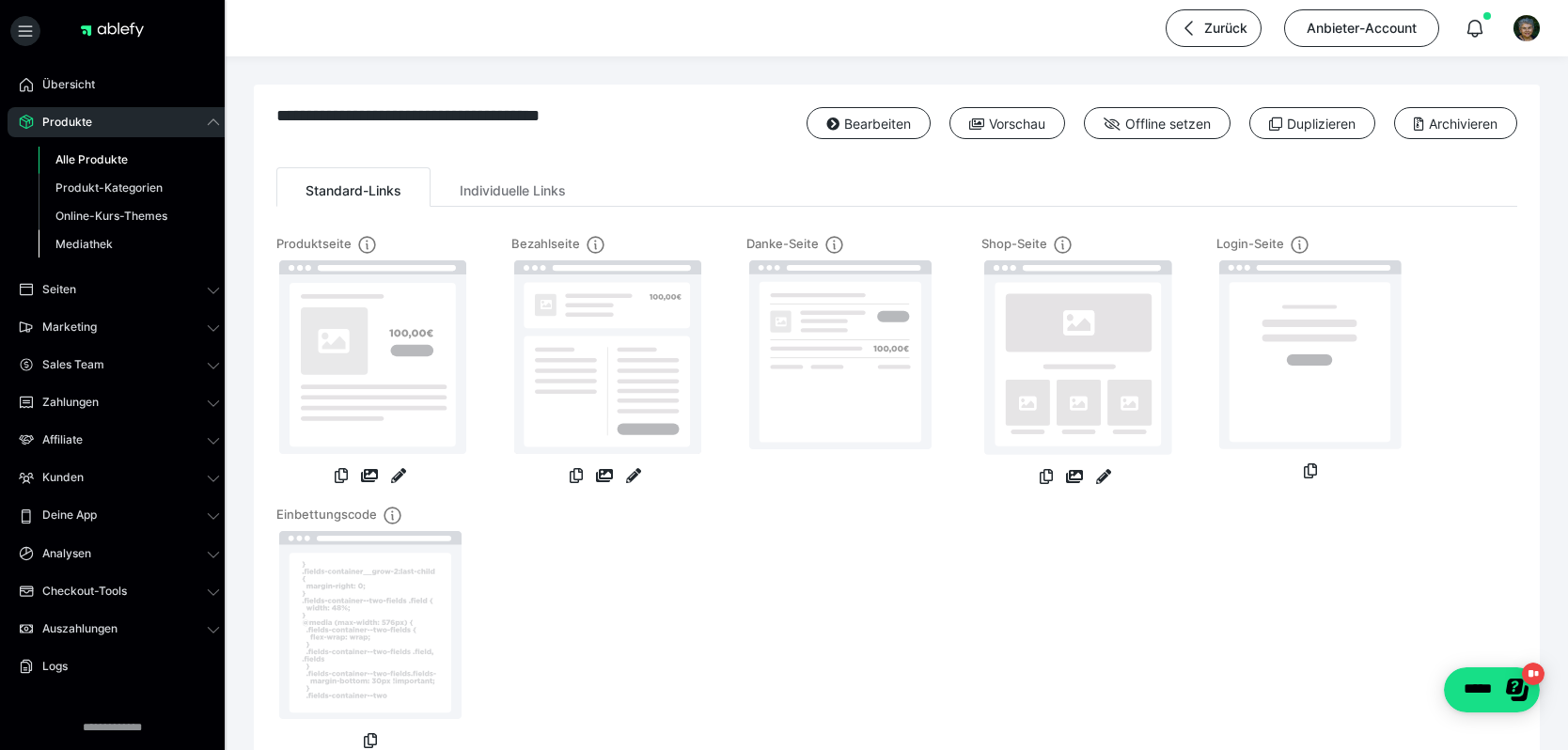 click on "Mediathek" at bounding box center (84, 243) 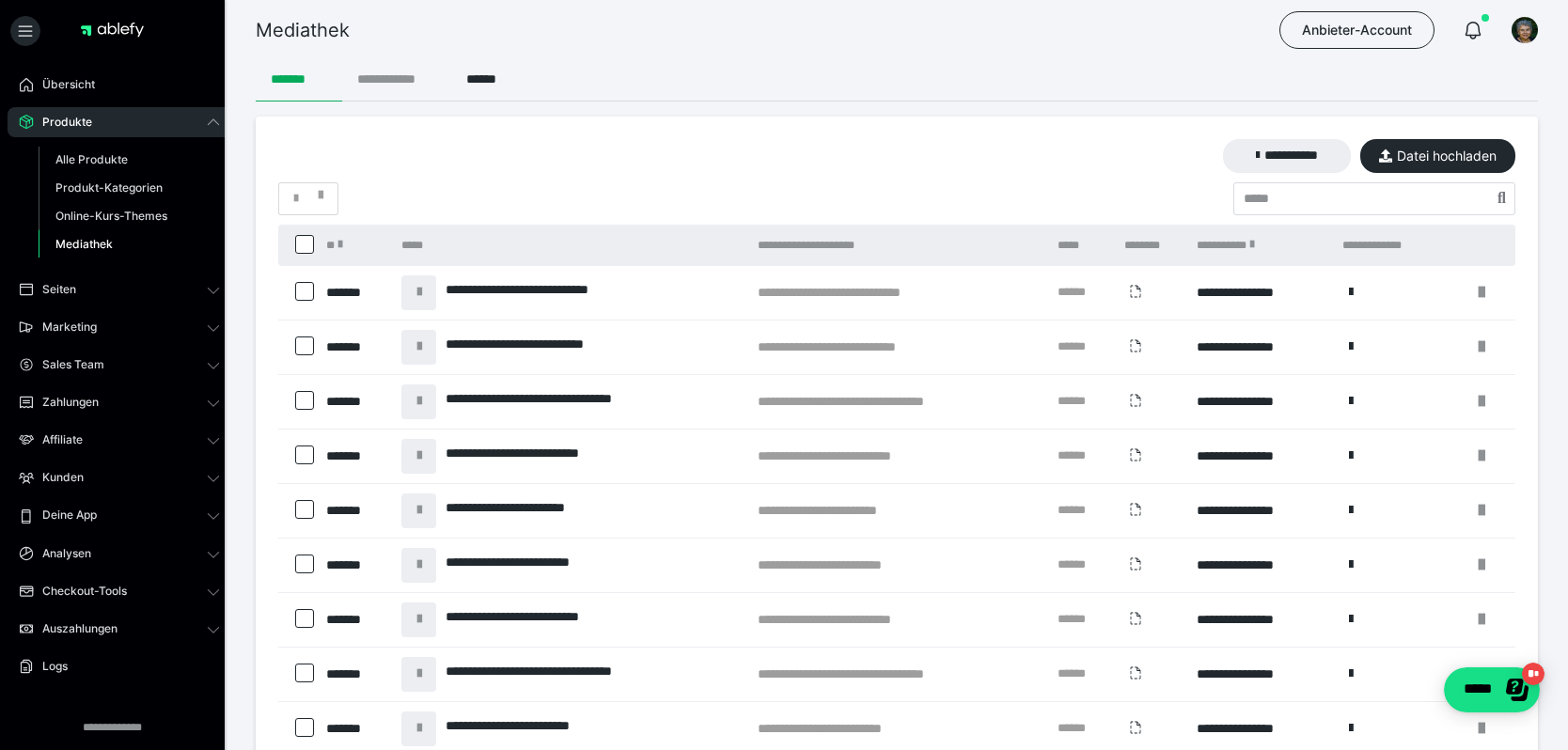click on "**********" at bounding box center [397, 79] 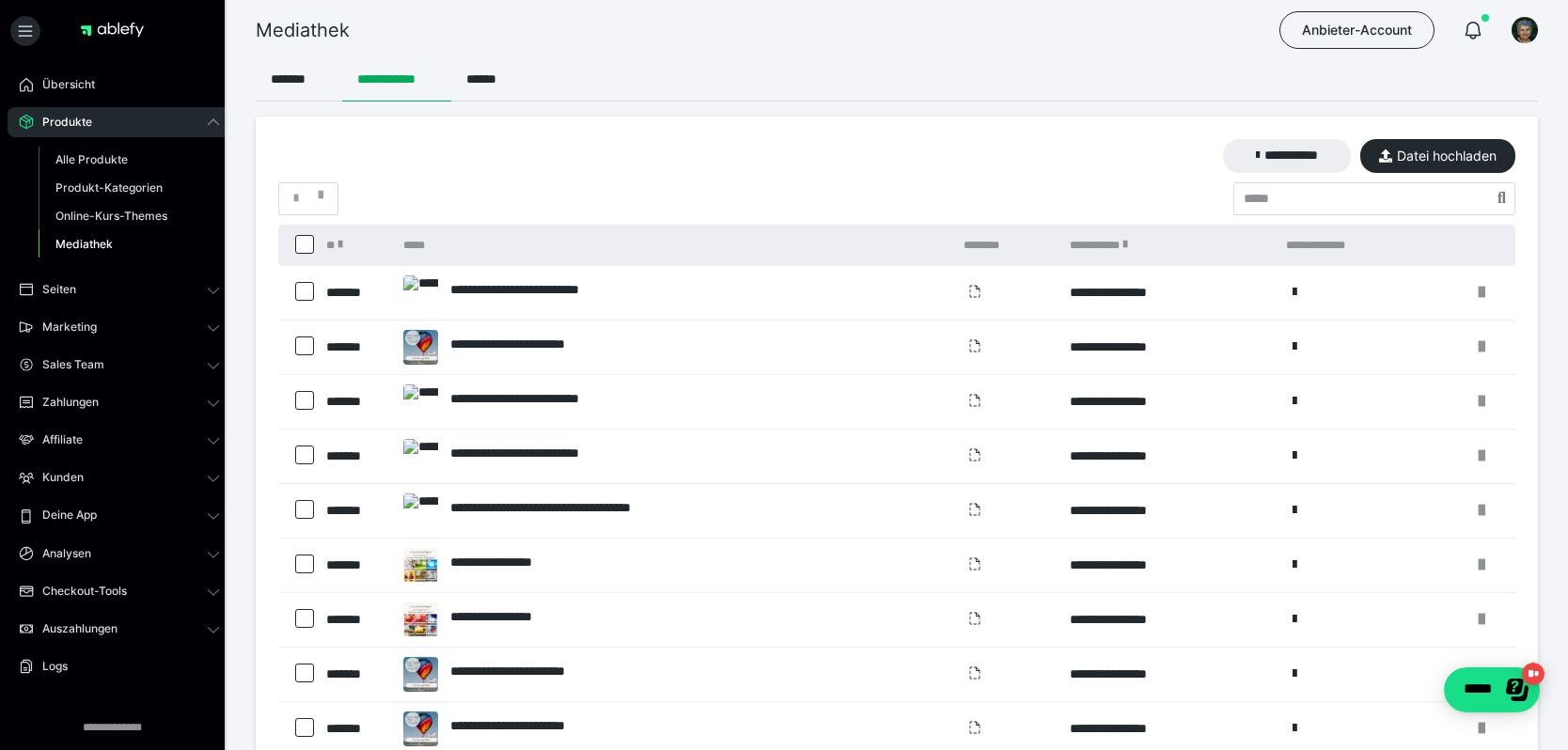 click at bounding box center (305, 291) 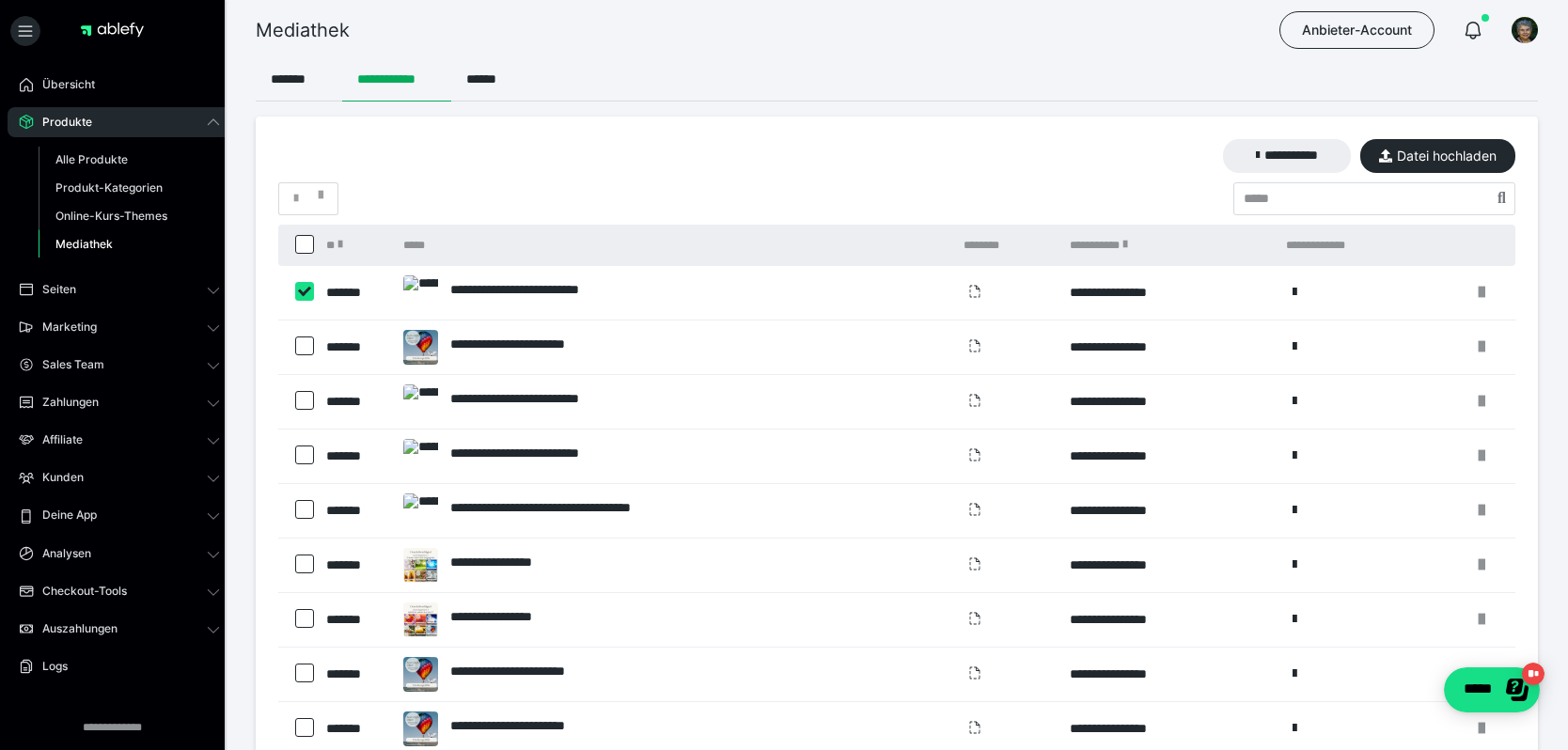 checkbox on "****" 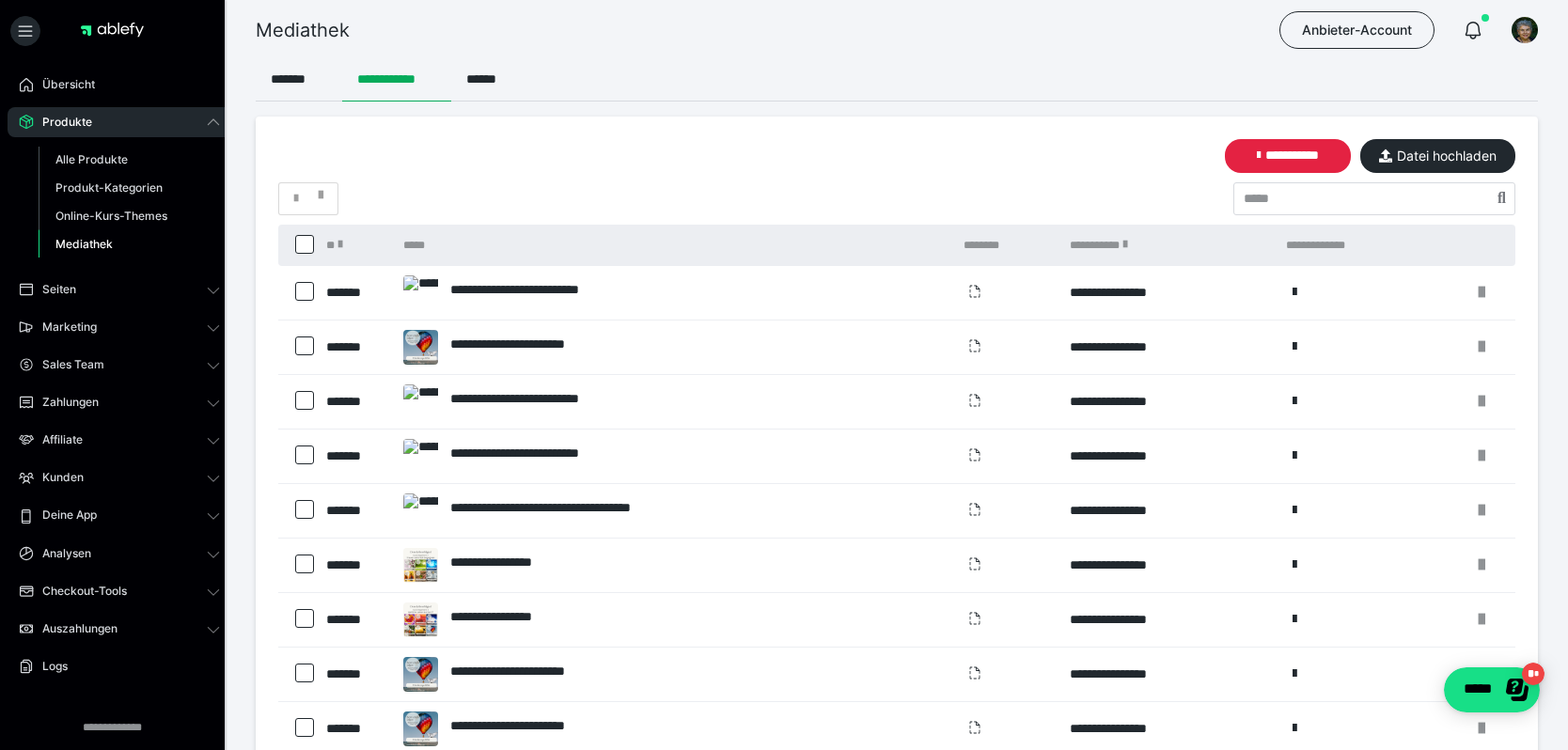 click at bounding box center (305, 400) 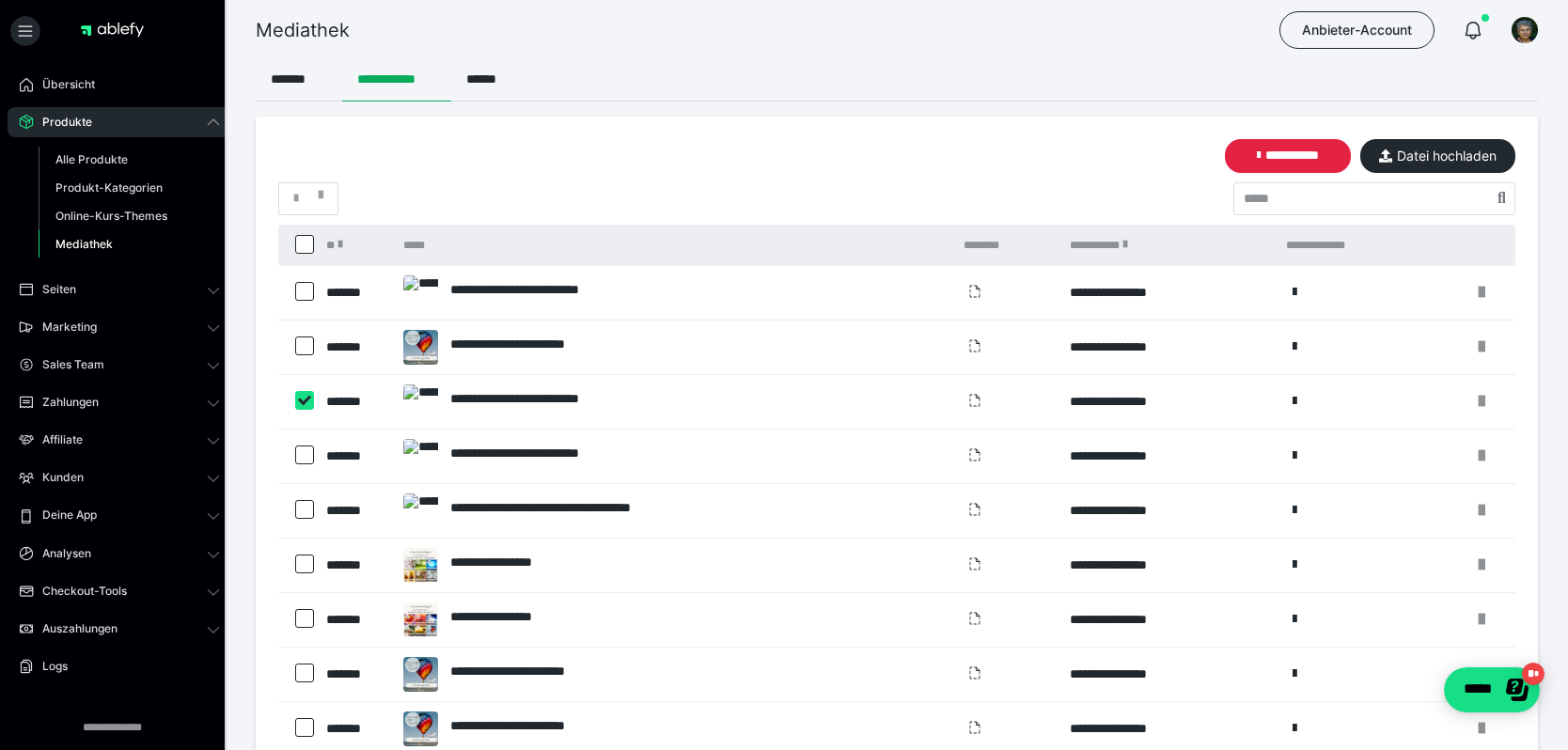 checkbox on "****" 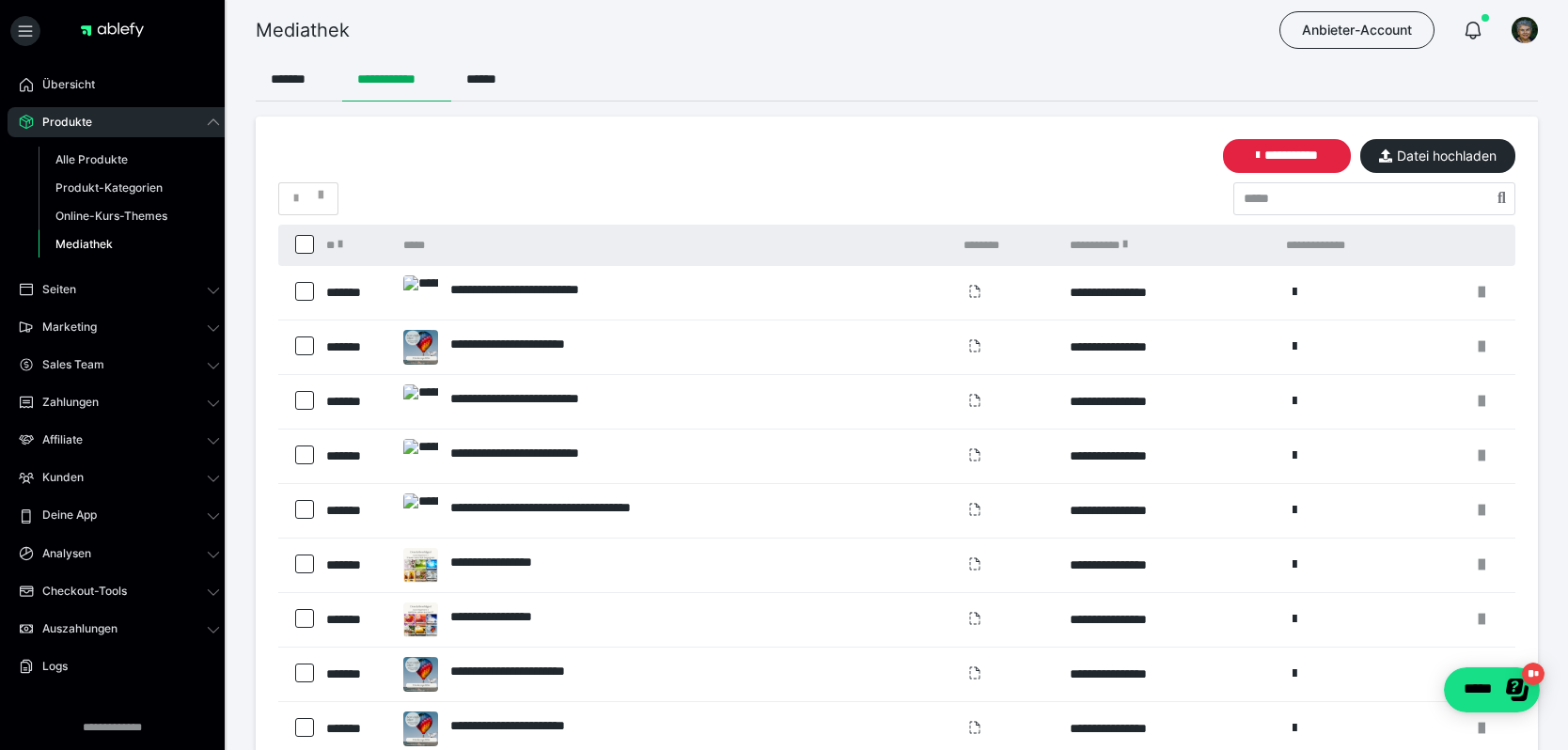 click at bounding box center [305, 455] 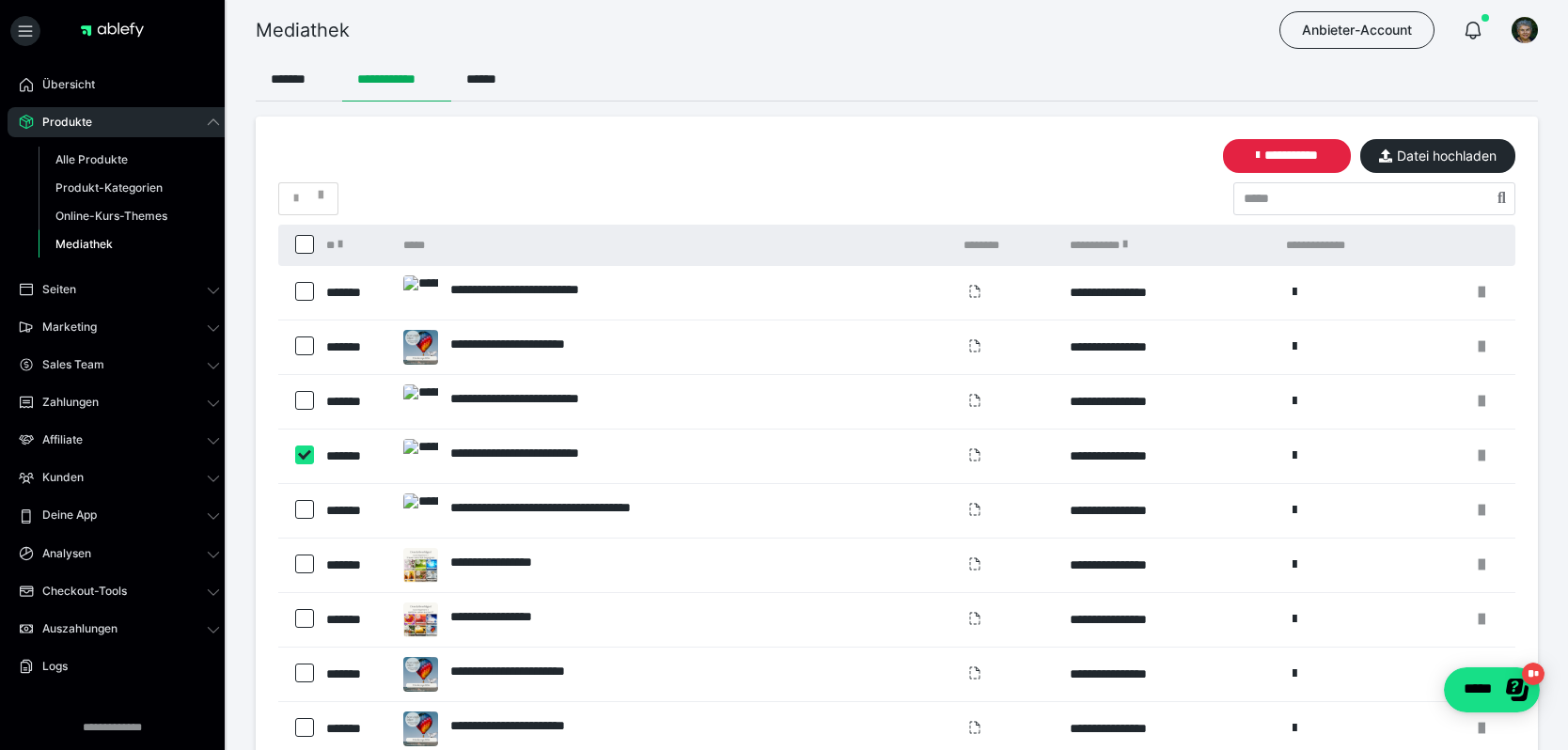 checkbox on "****" 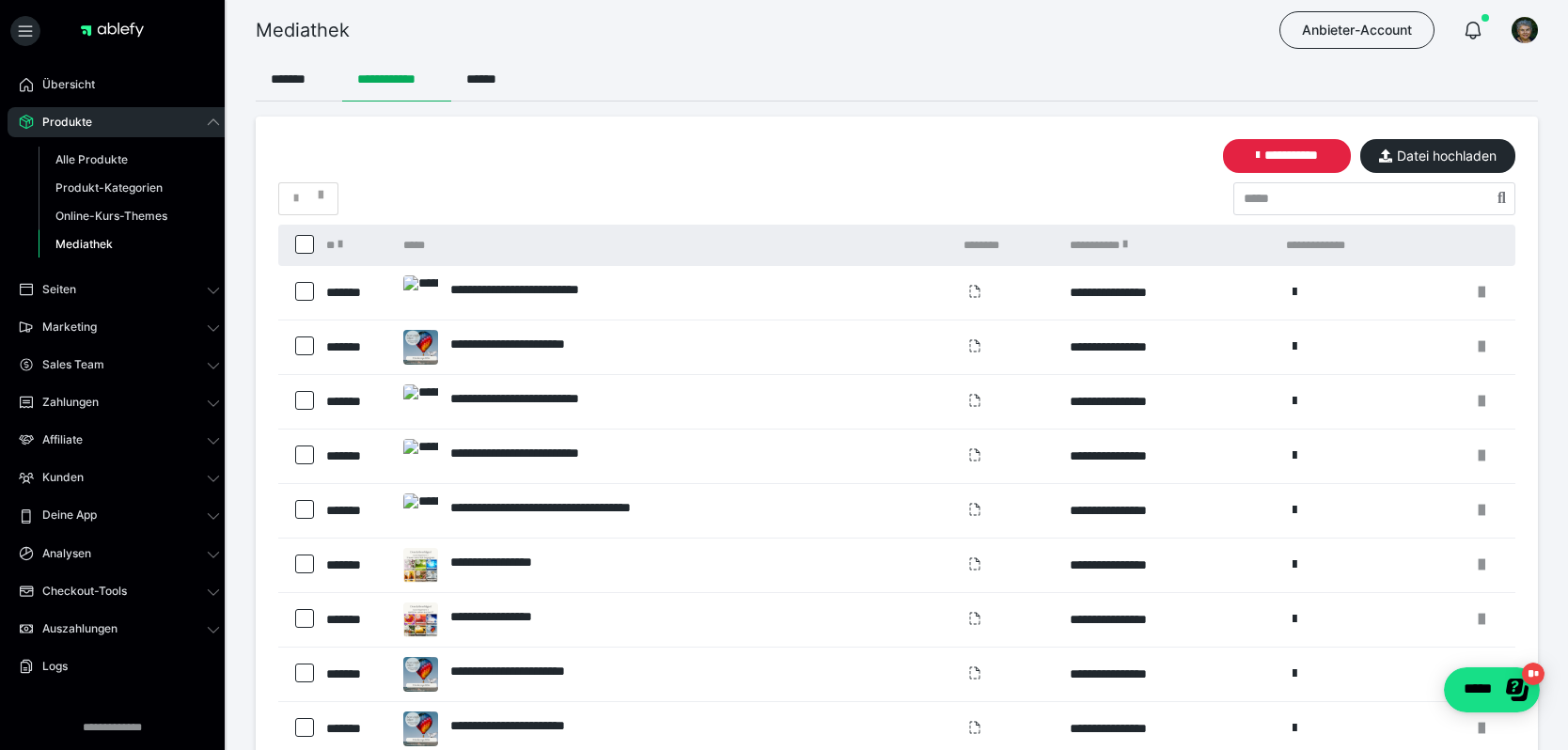click at bounding box center (305, 509) 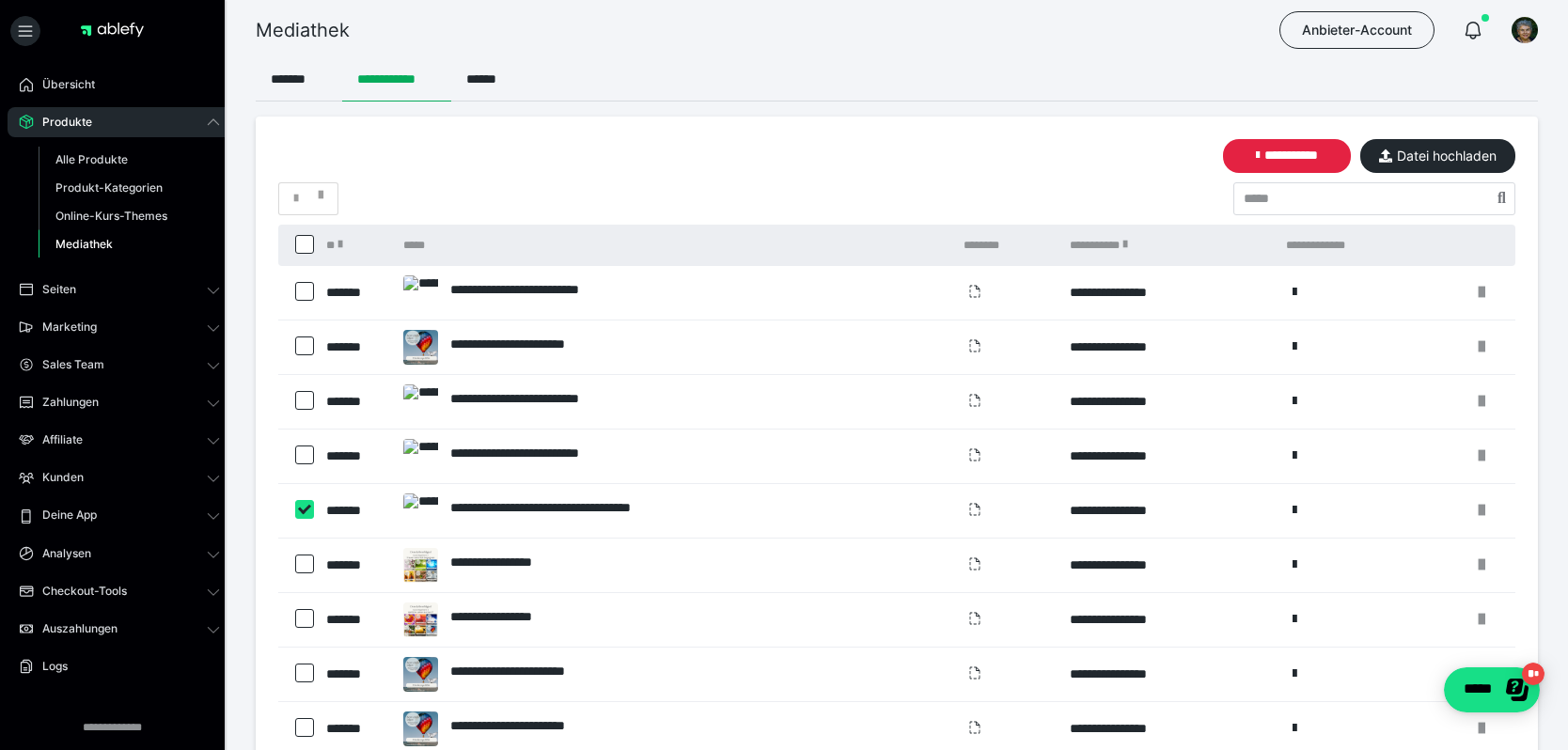 checkbox on "****" 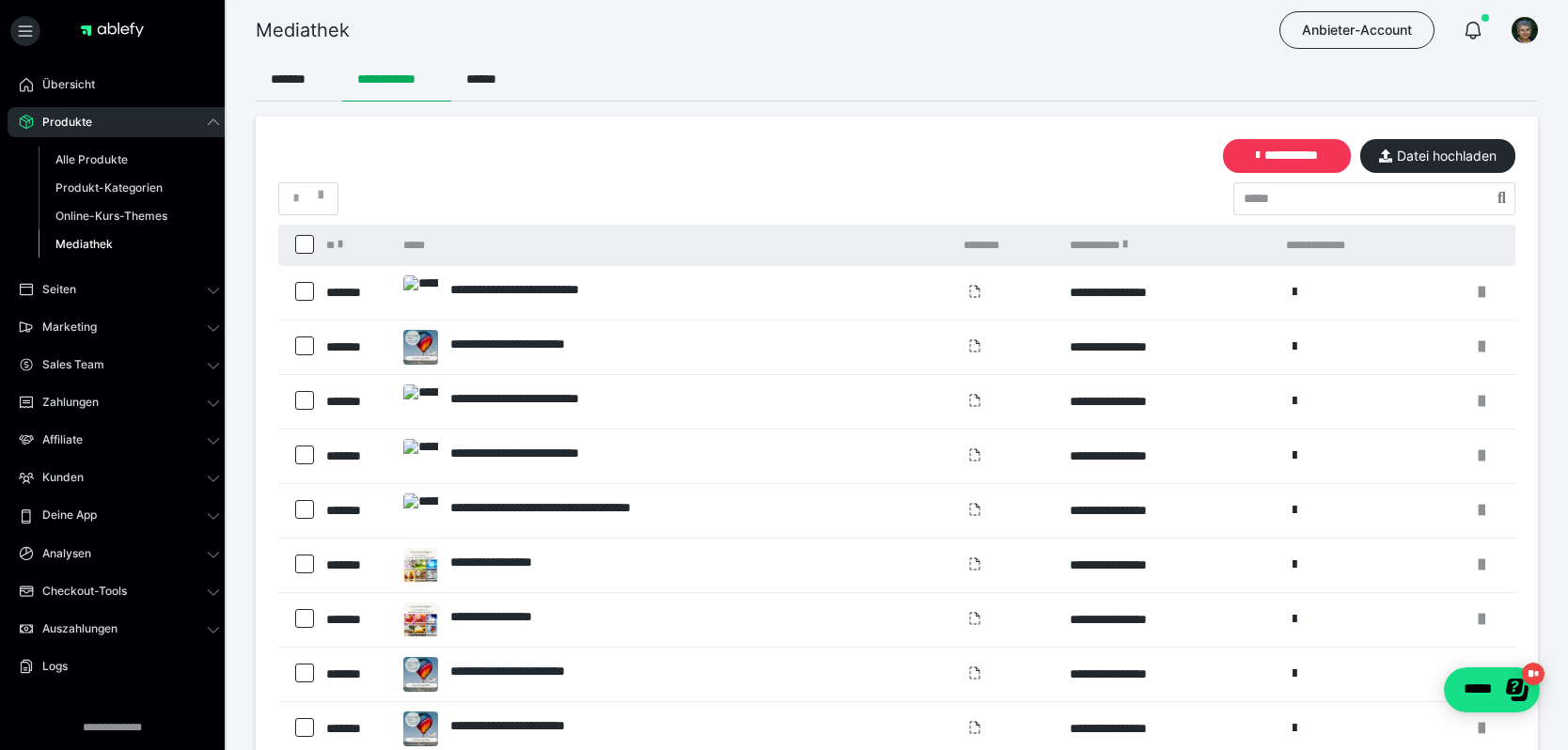click on "**********" at bounding box center [1287, 156] 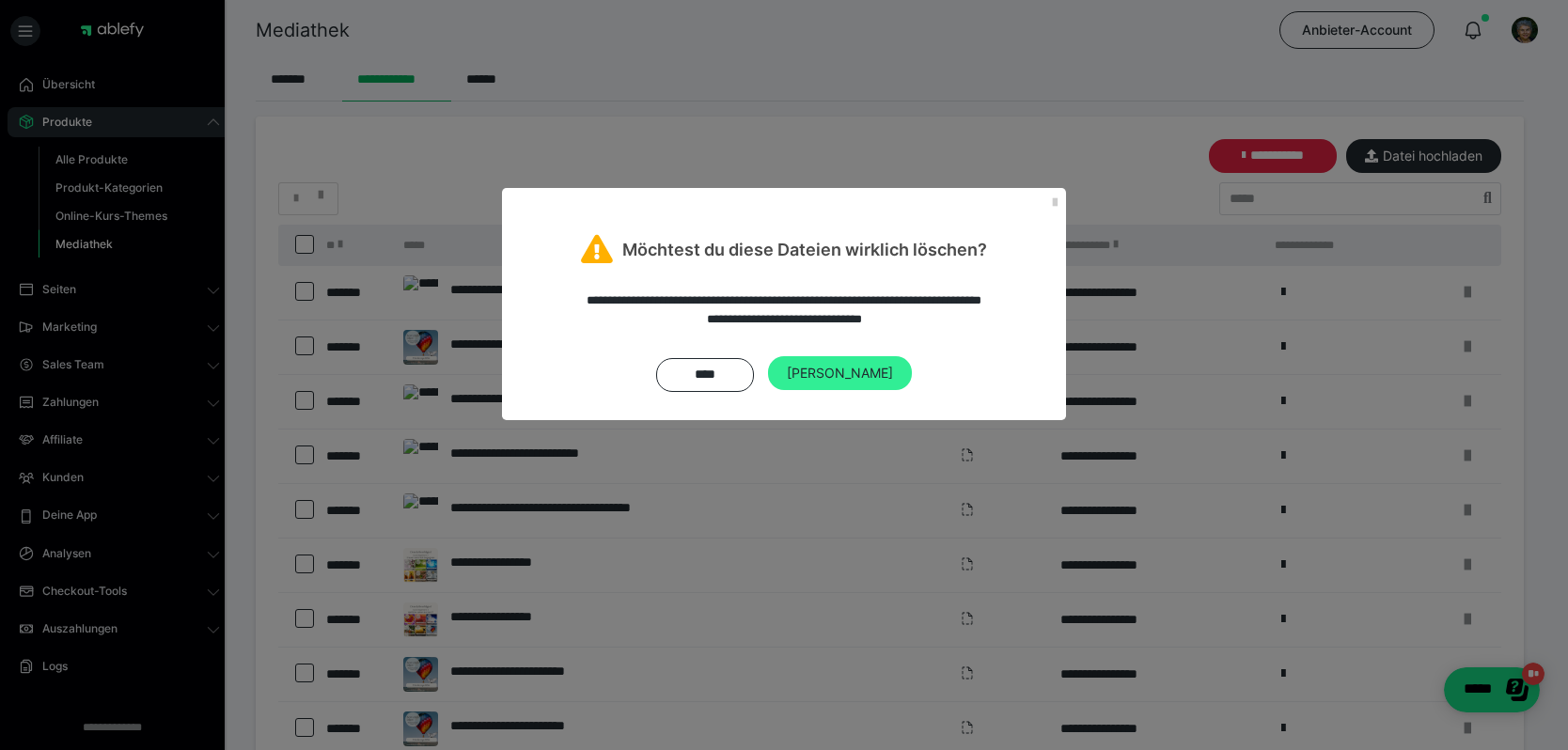 click on "Ja" at bounding box center [839, 373] 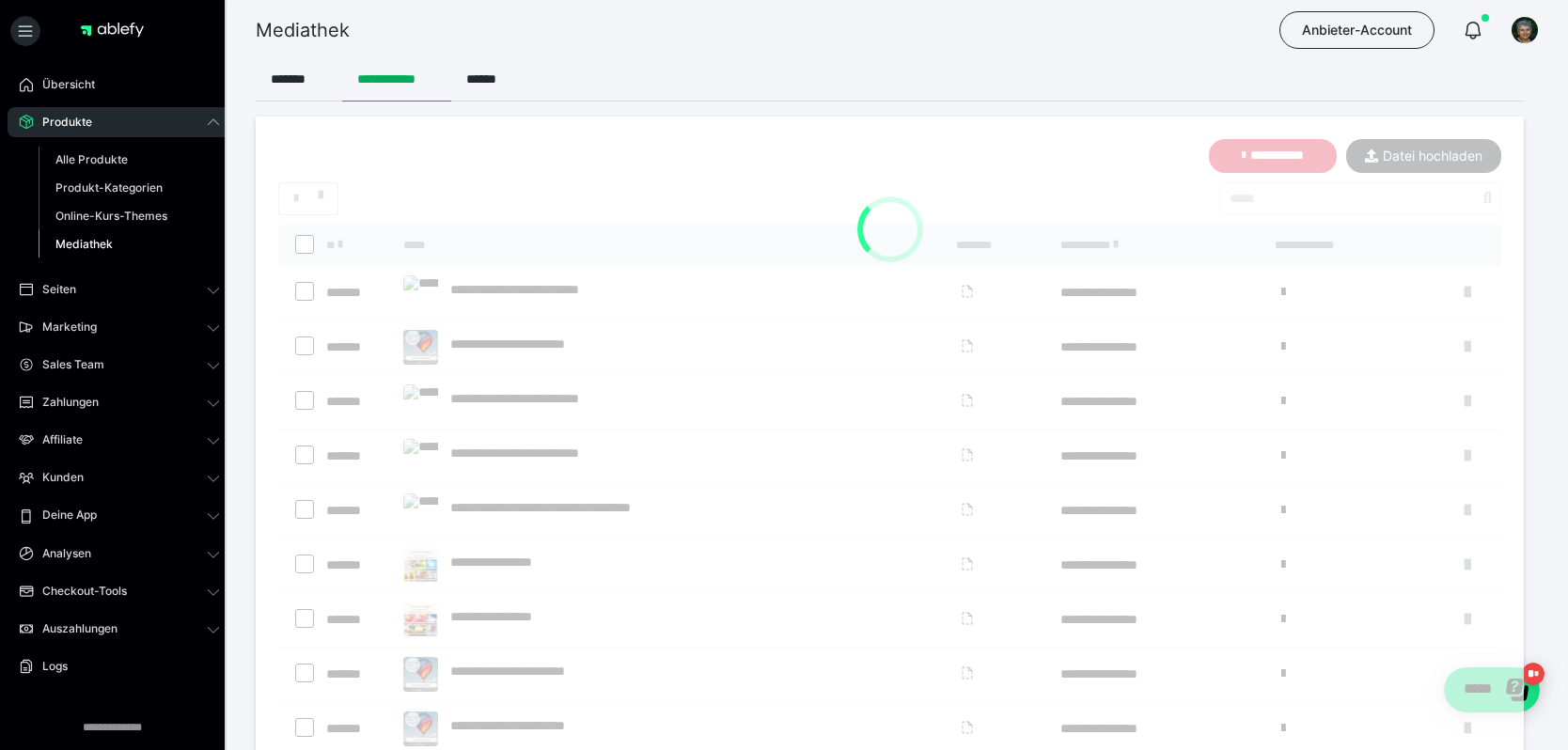 checkbox on "*****" 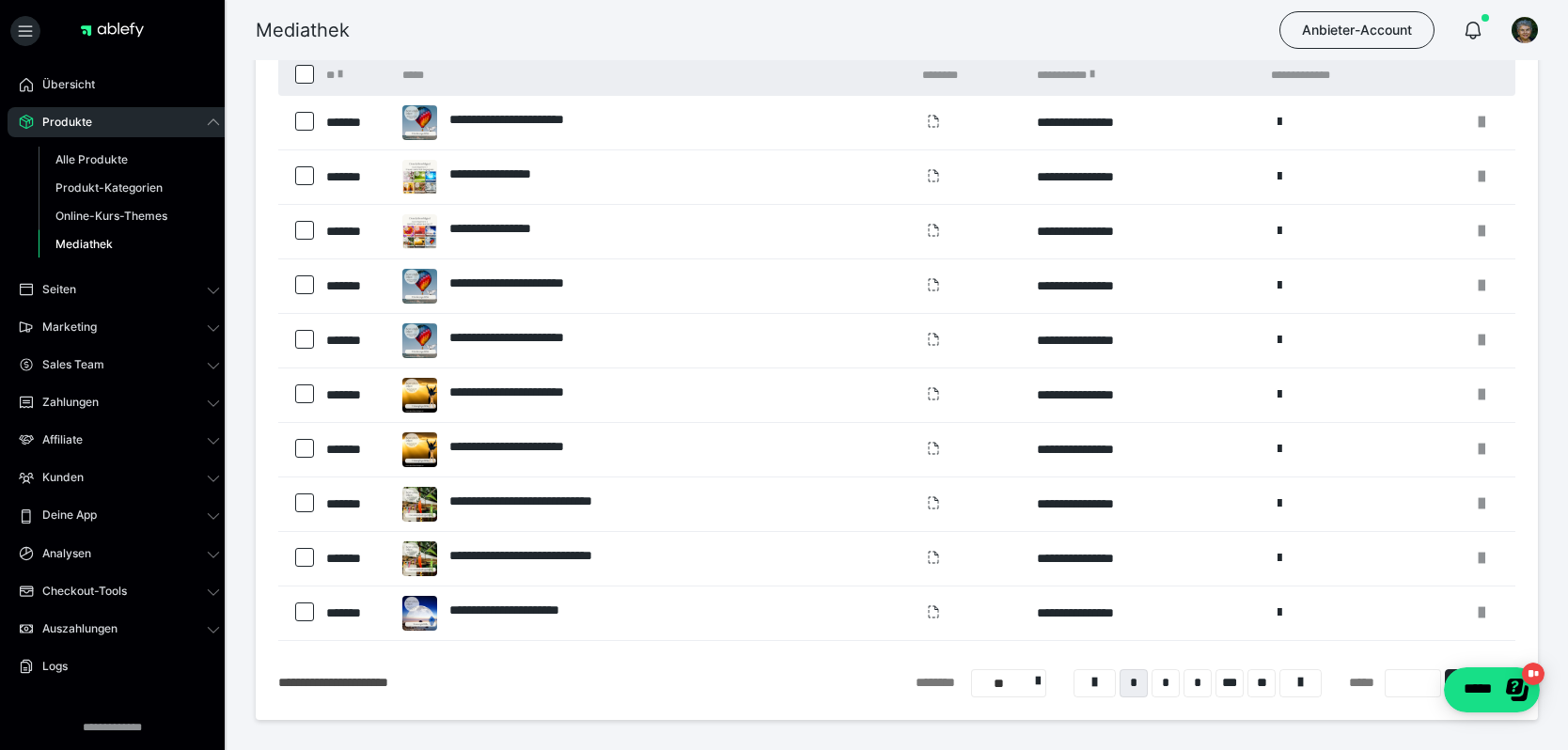 scroll, scrollTop: 262, scrollLeft: 0, axis: vertical 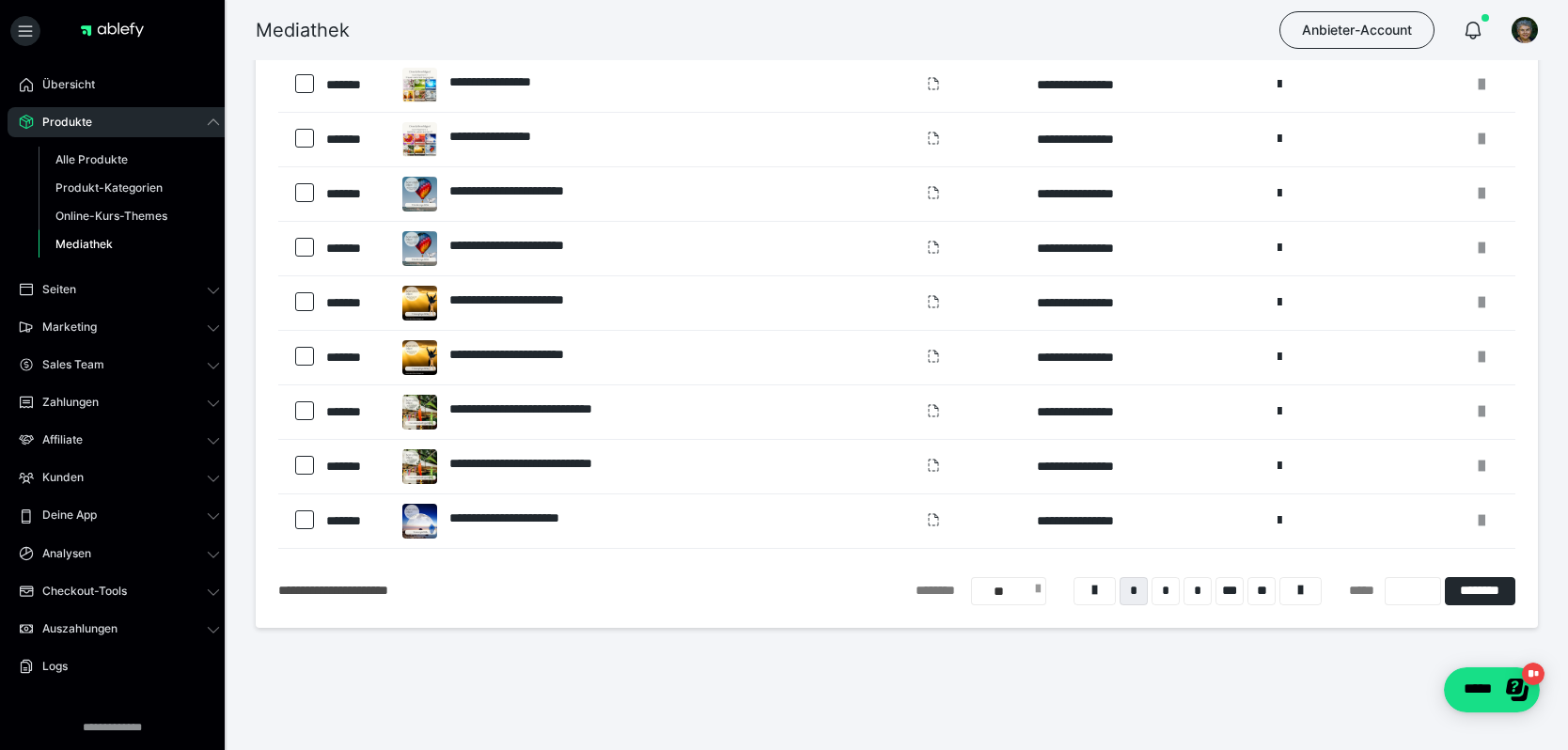 click on "**" at bounding box center [1009, 591] 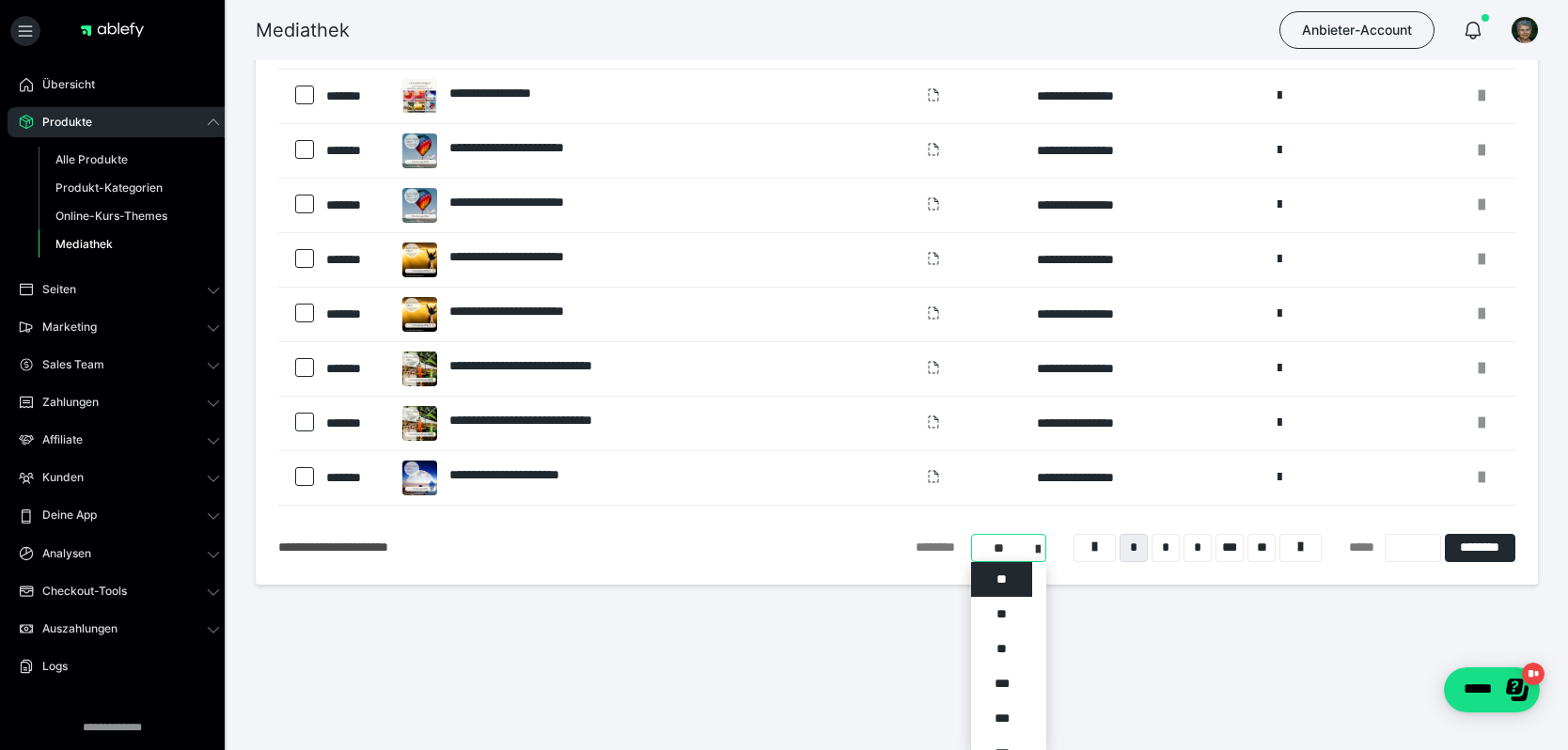 scroll, scrollTop: 319, scrollLeft: 0, axis: vertical 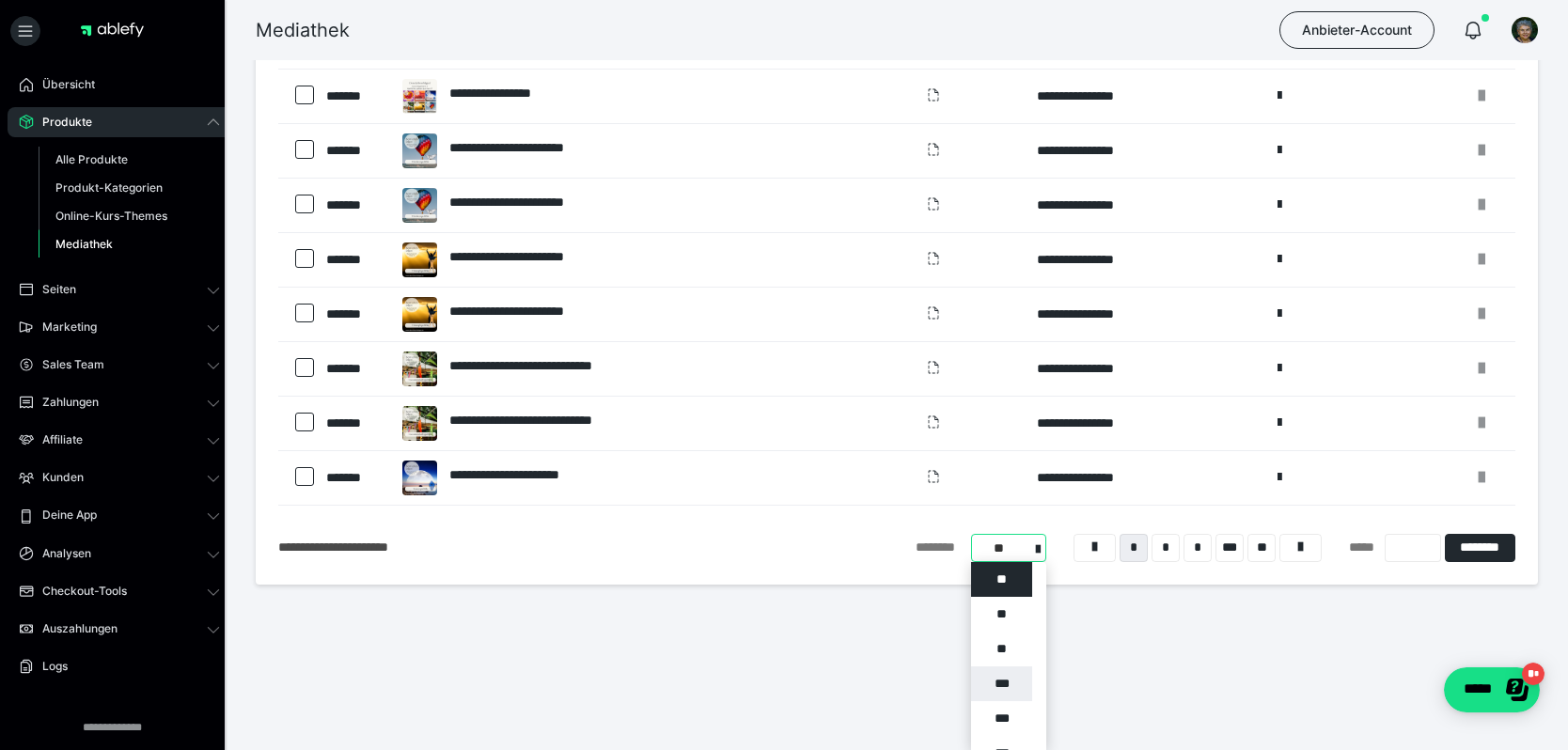 click on "***" at bounding box center [1001, 683] 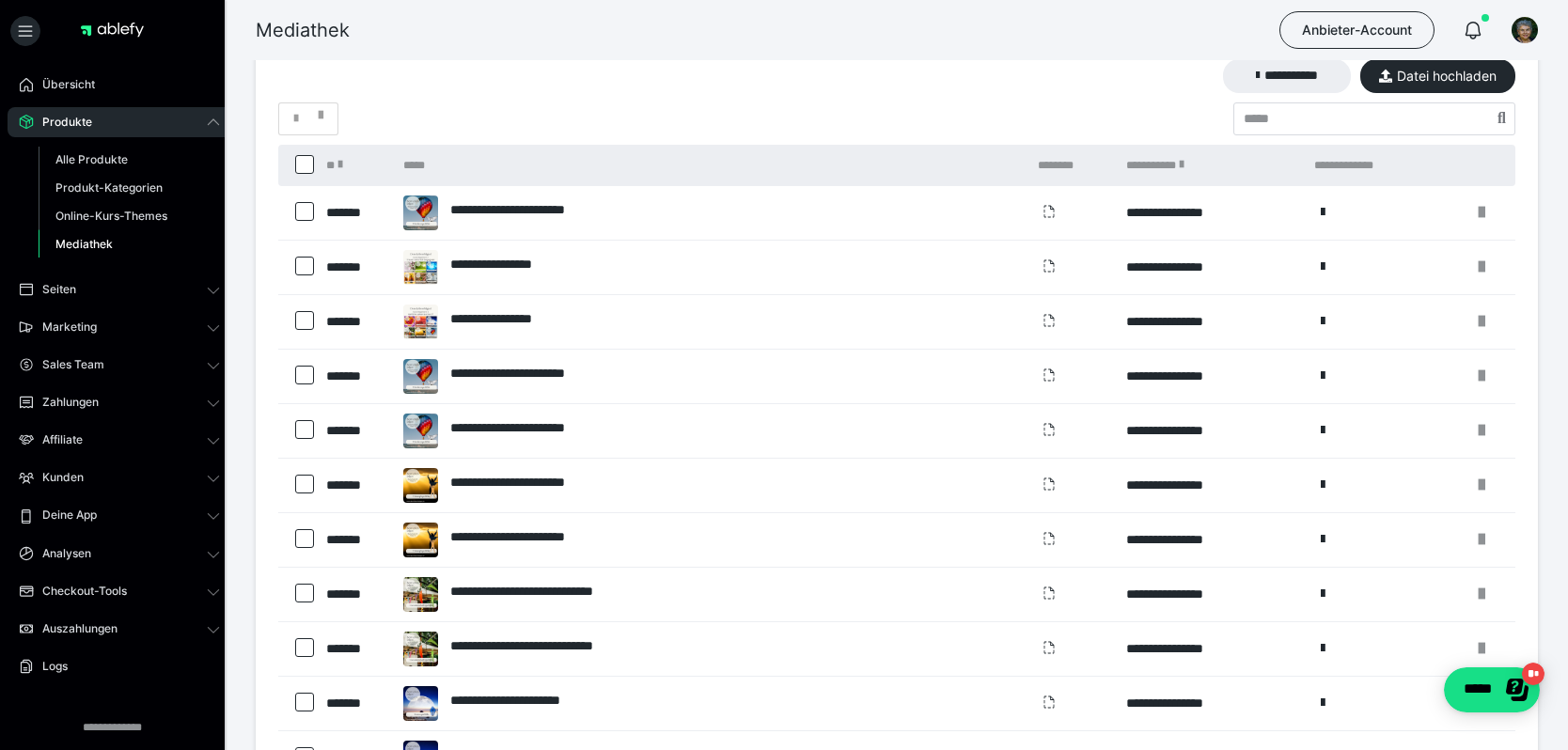 scroll, scrollTop: 0, scrollLeft: 0, axis: both 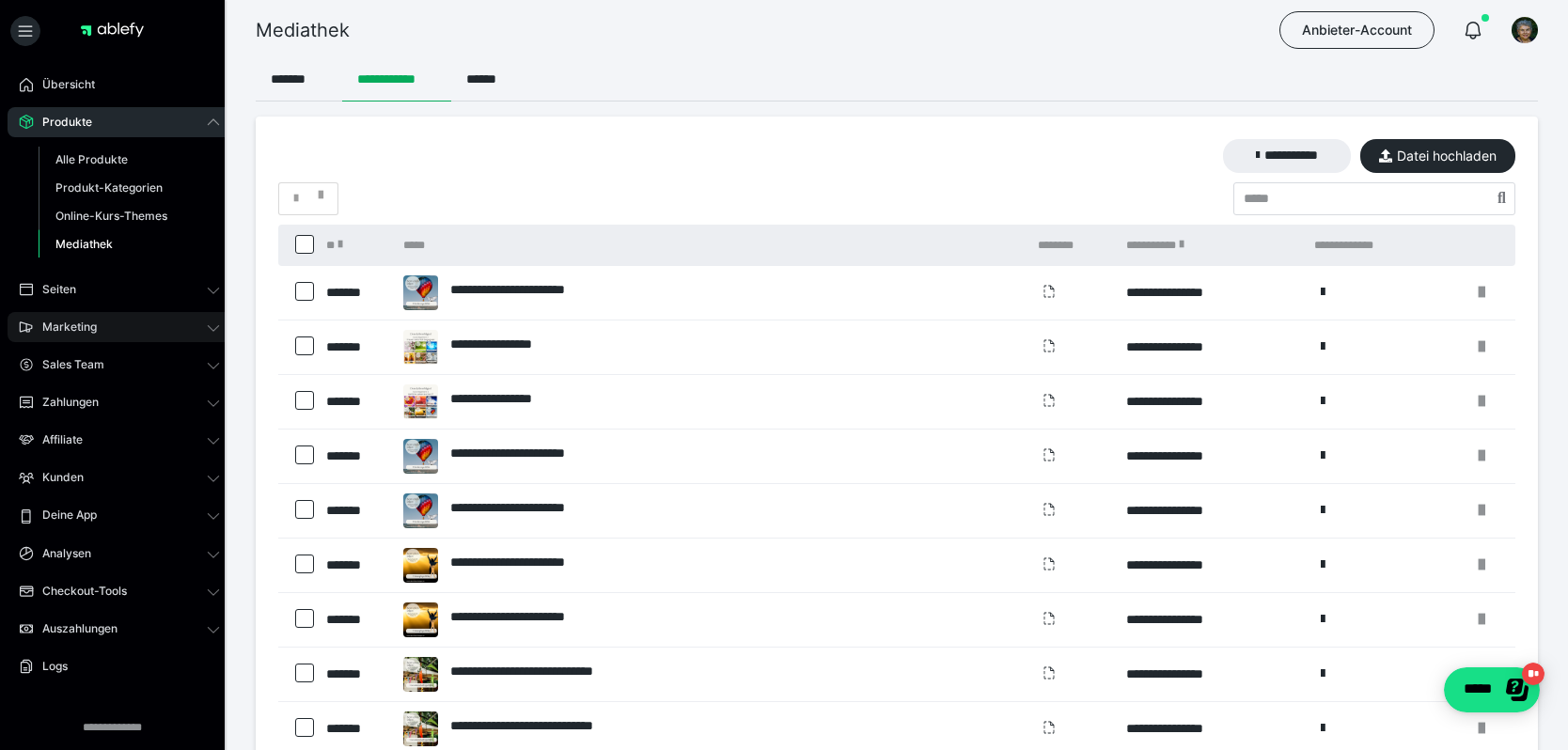 click on "Marketing" at bounding box center (63, 327) 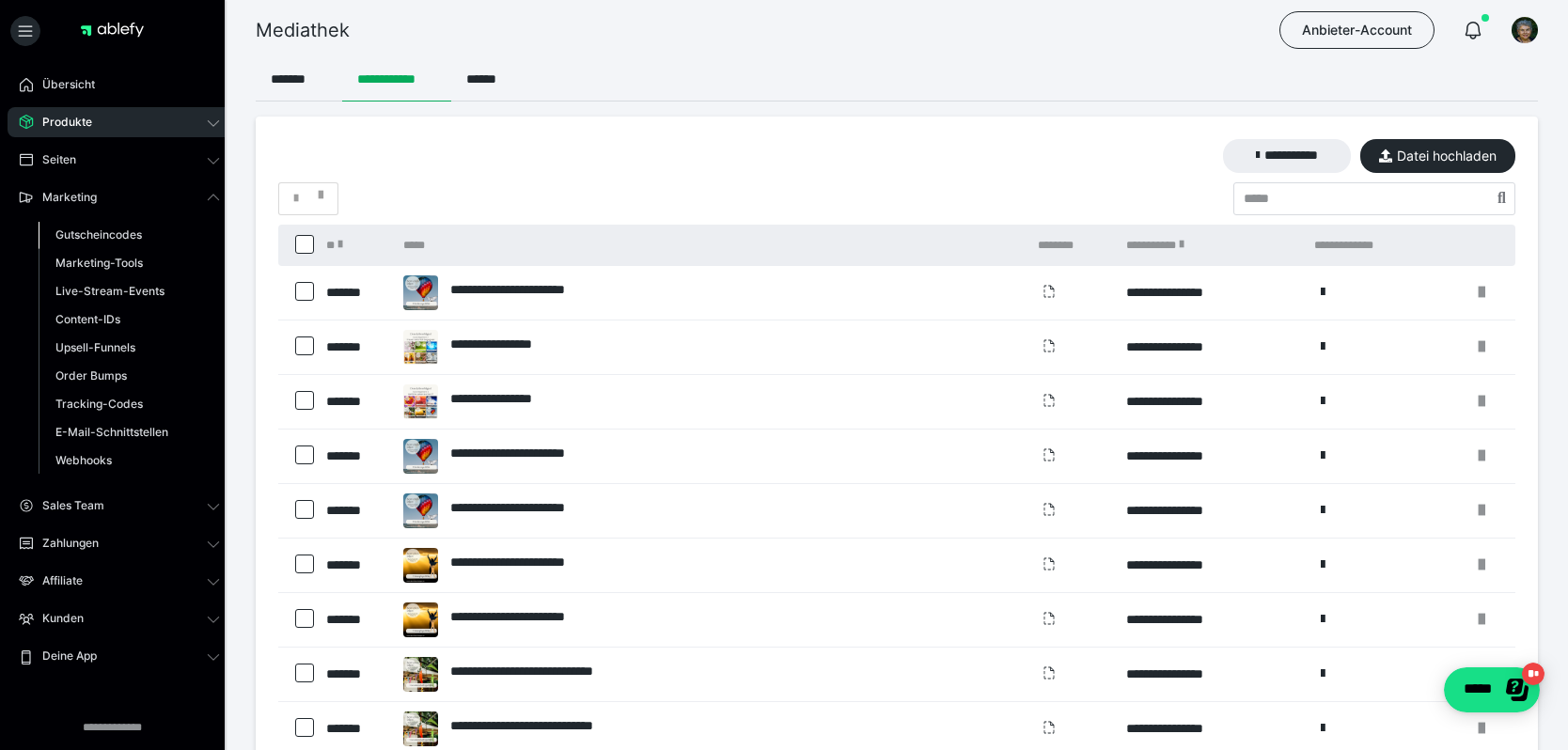 click on "Gutscheincodes" at bounding box center [99, 234] 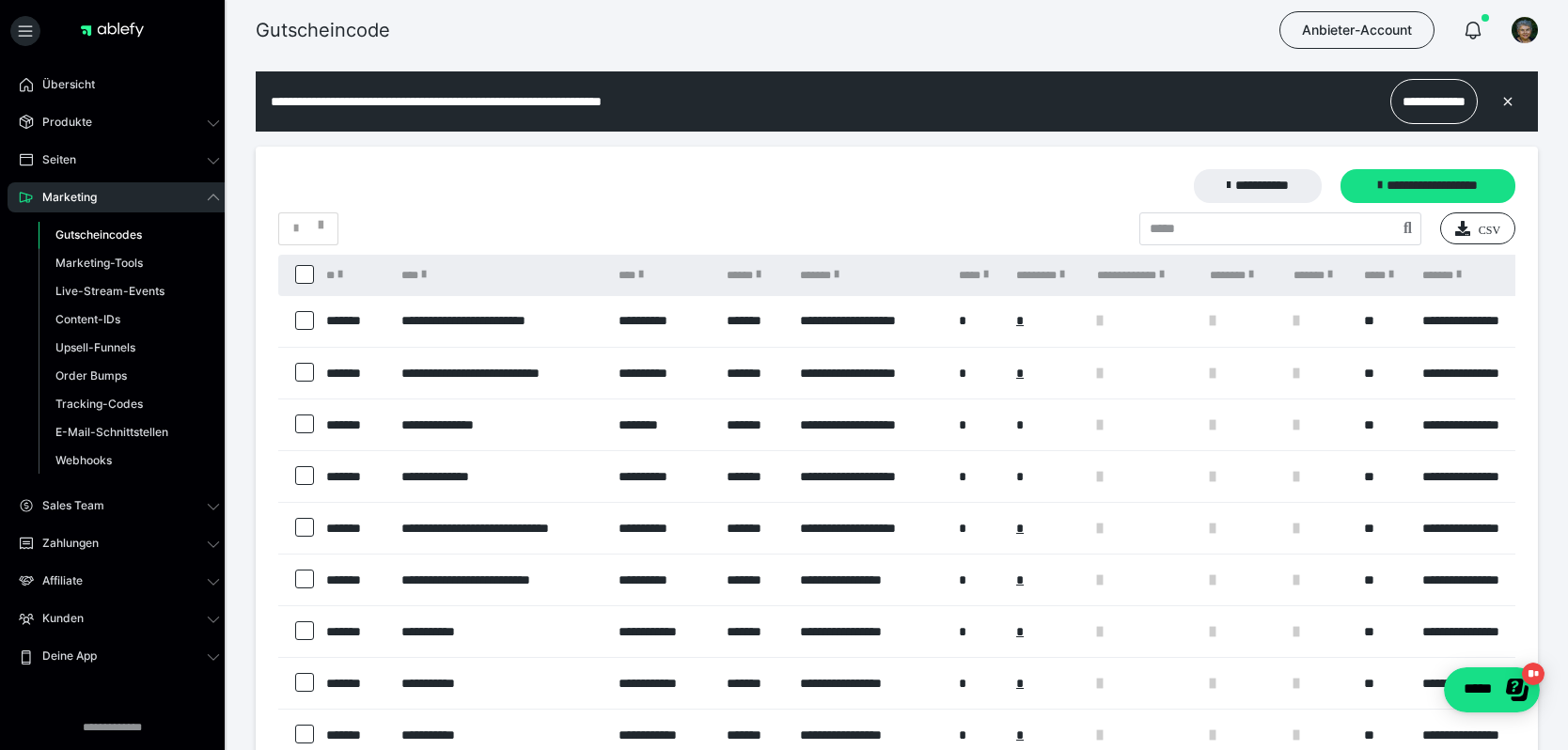 scroll, scrollTop: 0, scrollLeft: 0, axis: both 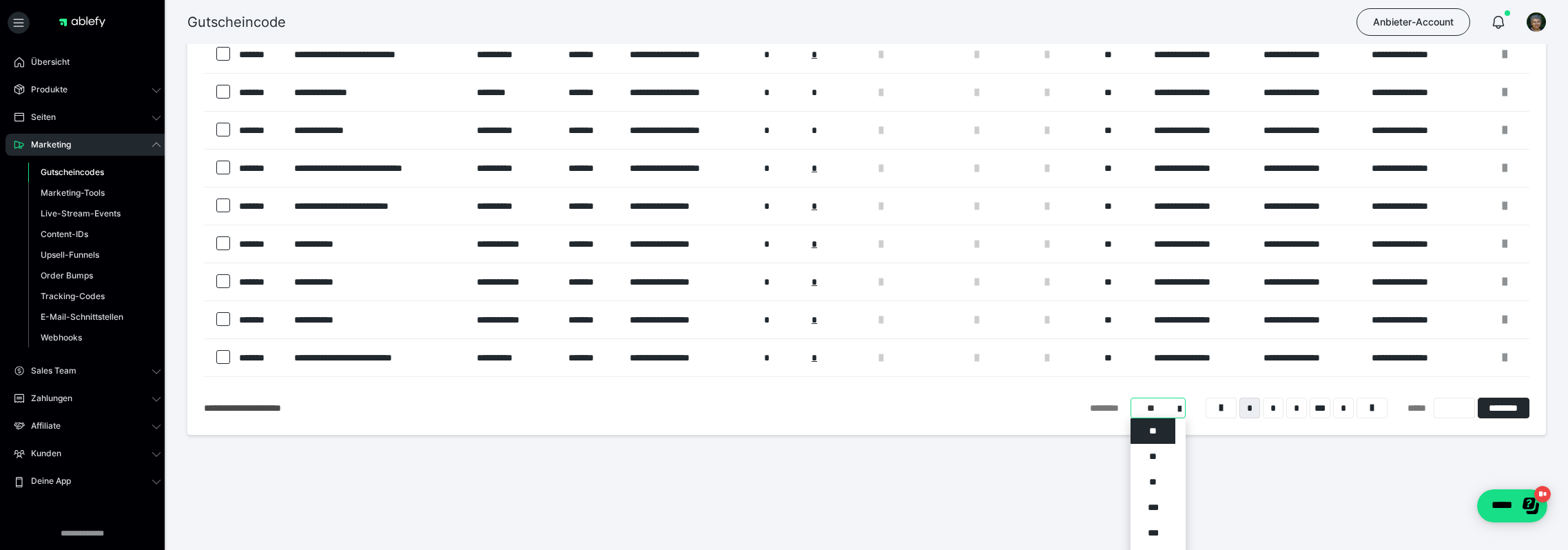 click on "**********" at bounding box center (1158, 408) 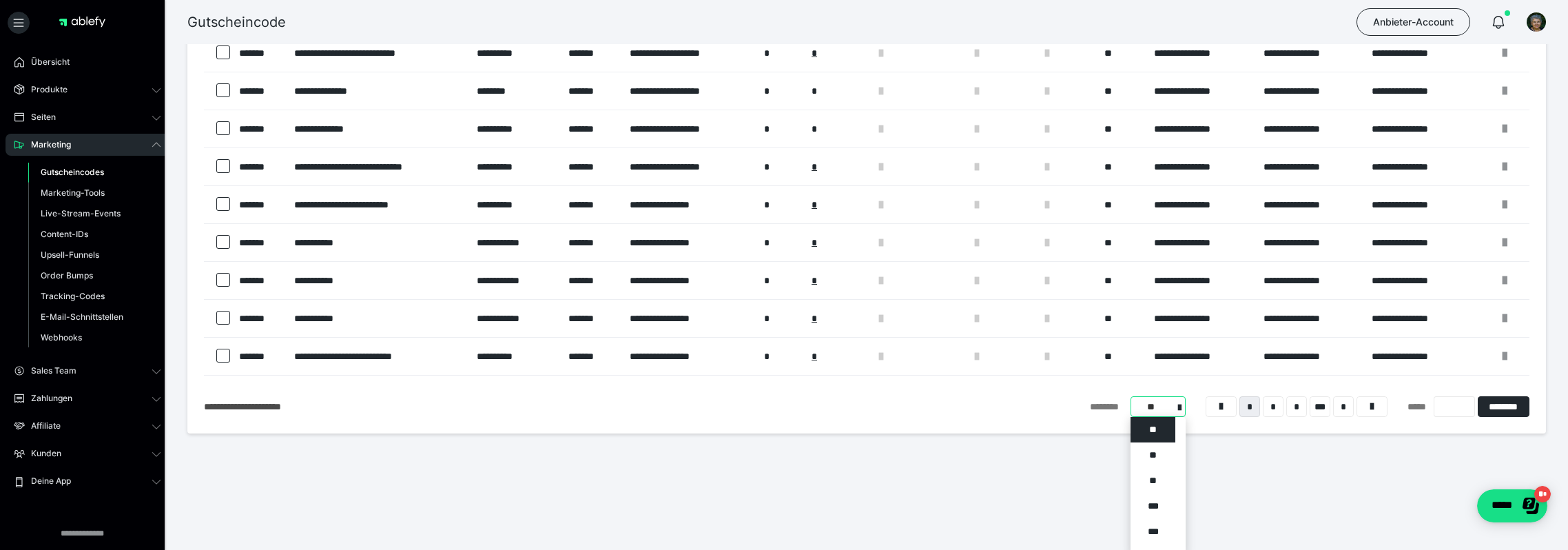 scroll, scrollTop: 225, scrollLeft: 0, axis: vertical 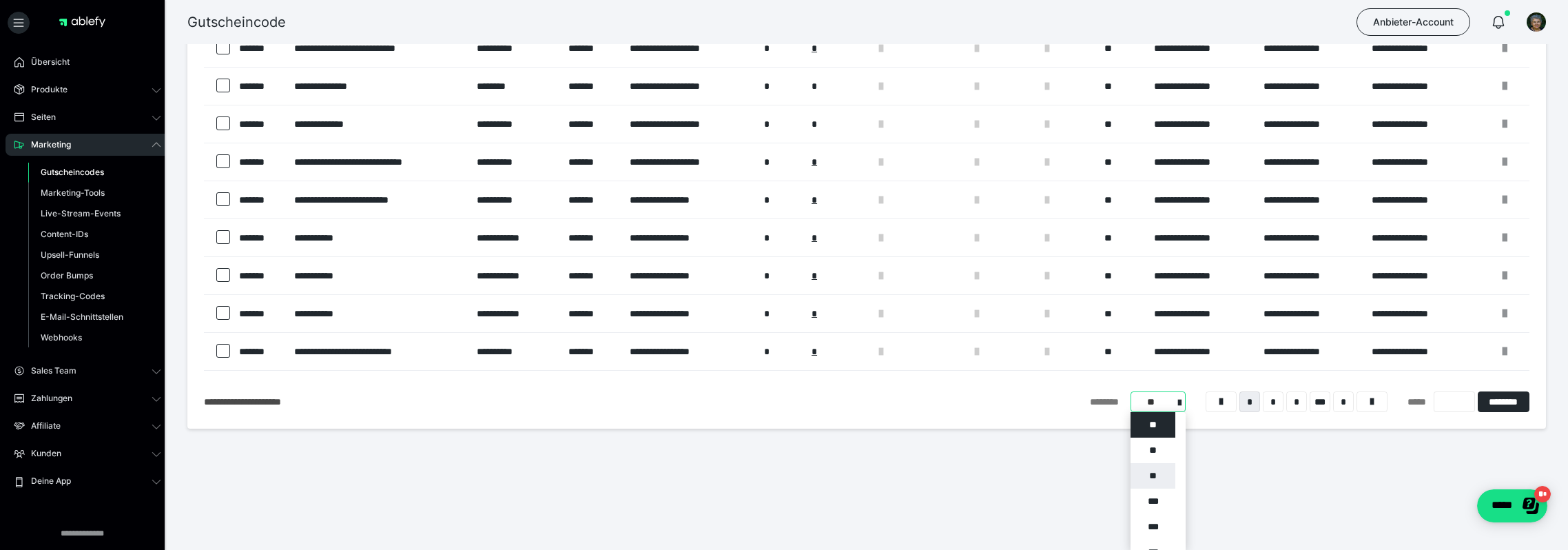 click on "**" at bounding box center [1153, 476] 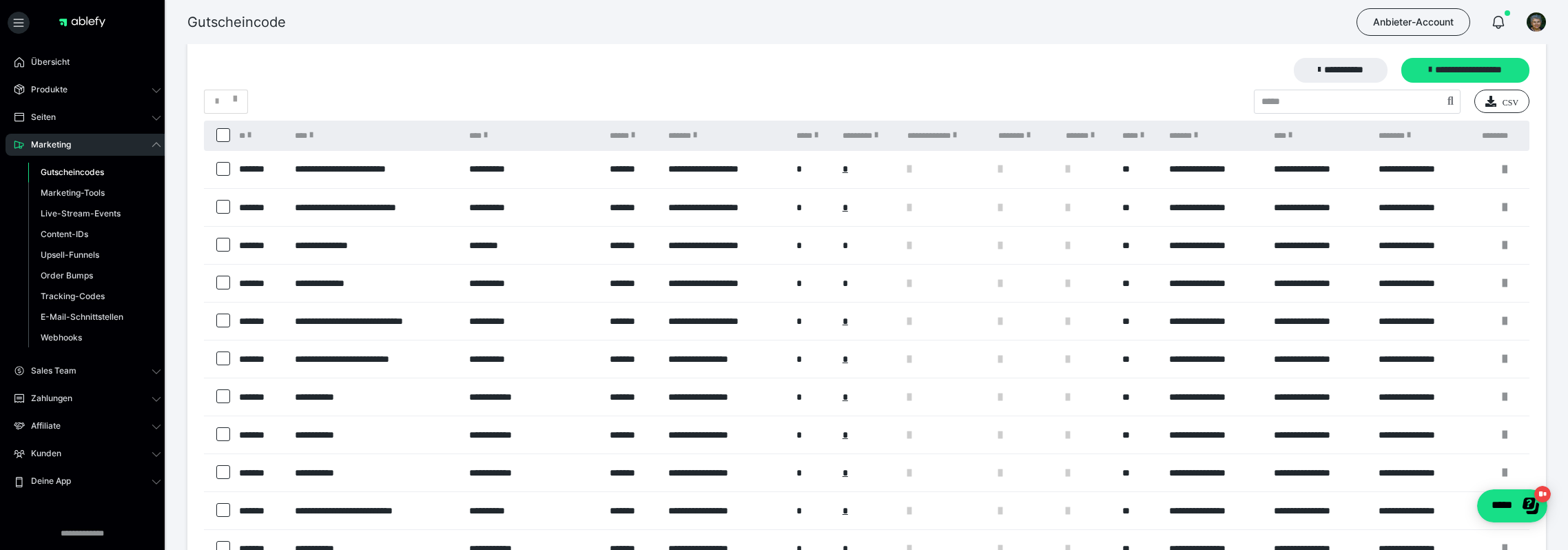 scroll, scrollTop: 0, scrollLeft: 0, axis: both 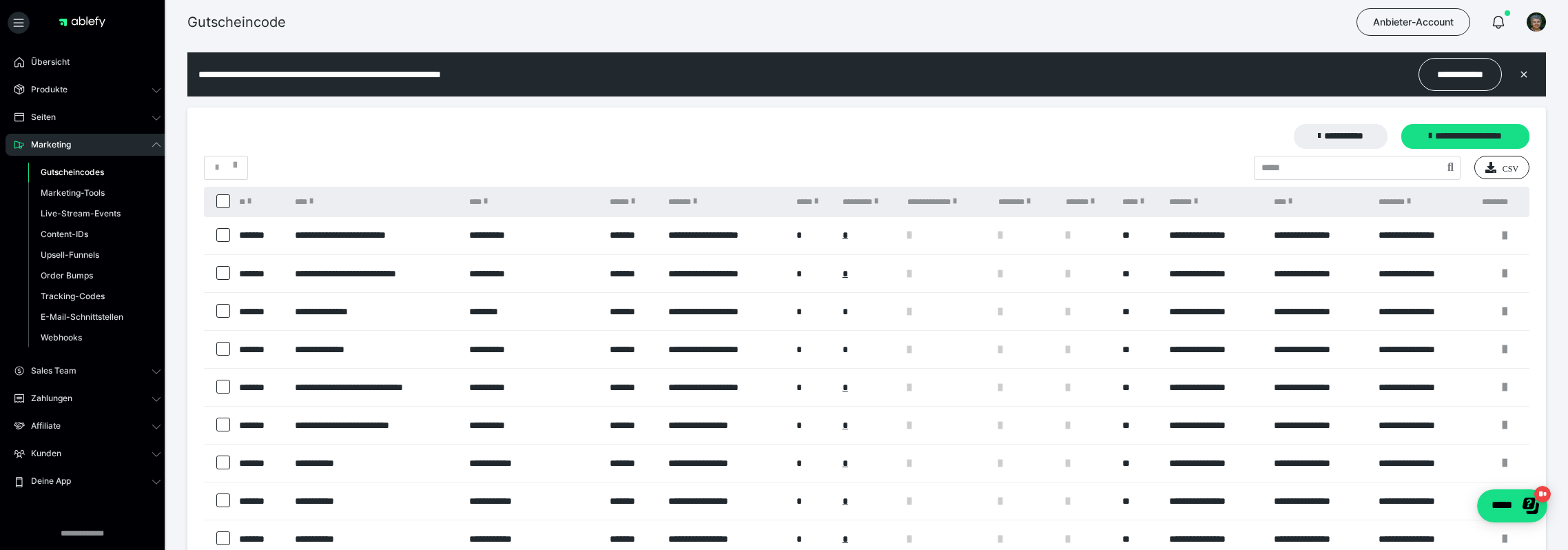 click at bounding box center (1290, 201) 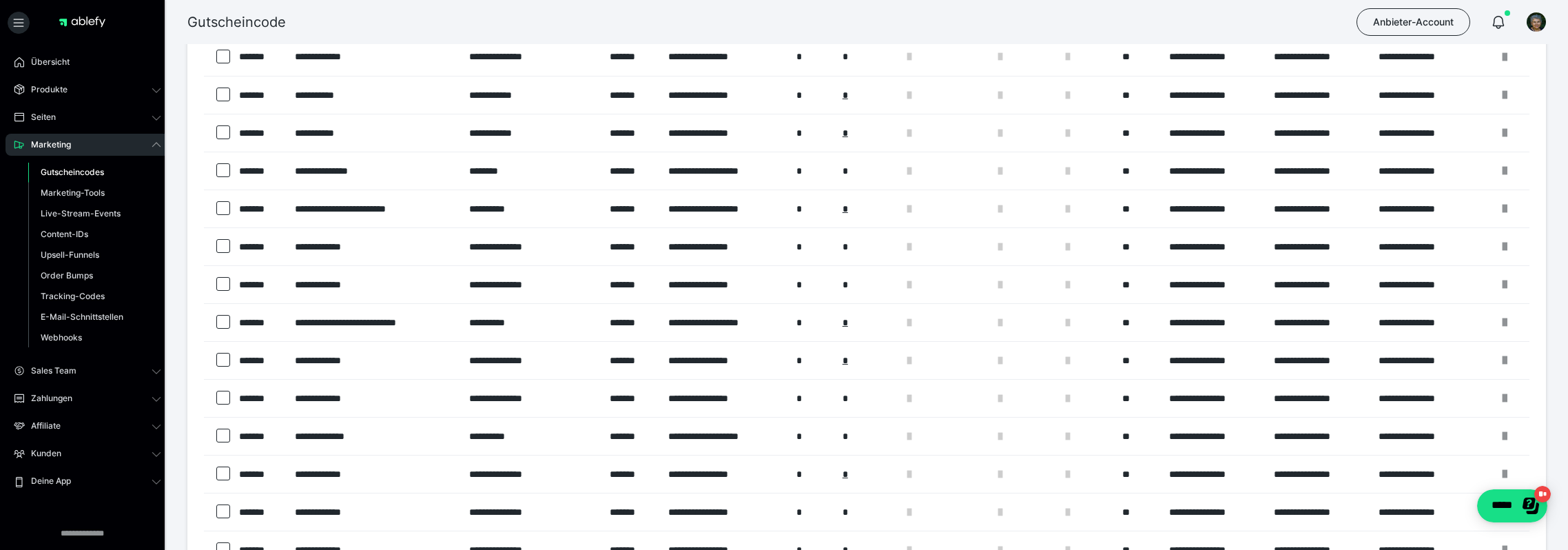scroll, scrollTop: 0, scrollLeft: 0, axis: both 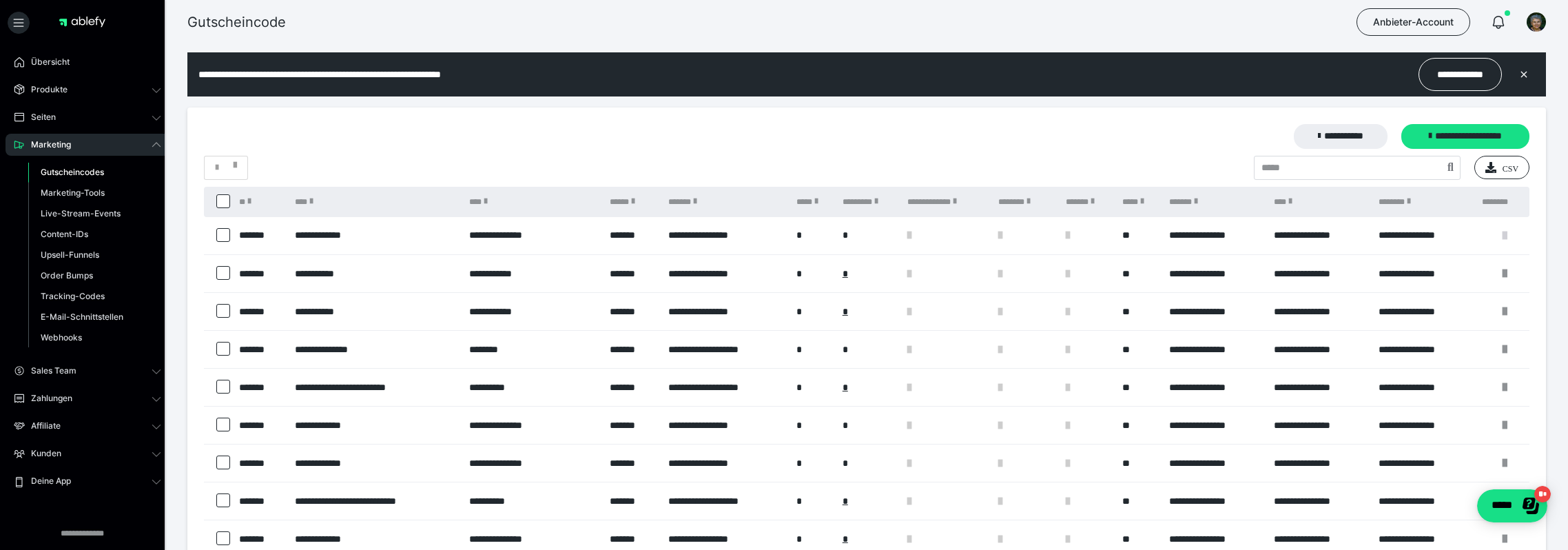 click at bounding box center [1505, 236] 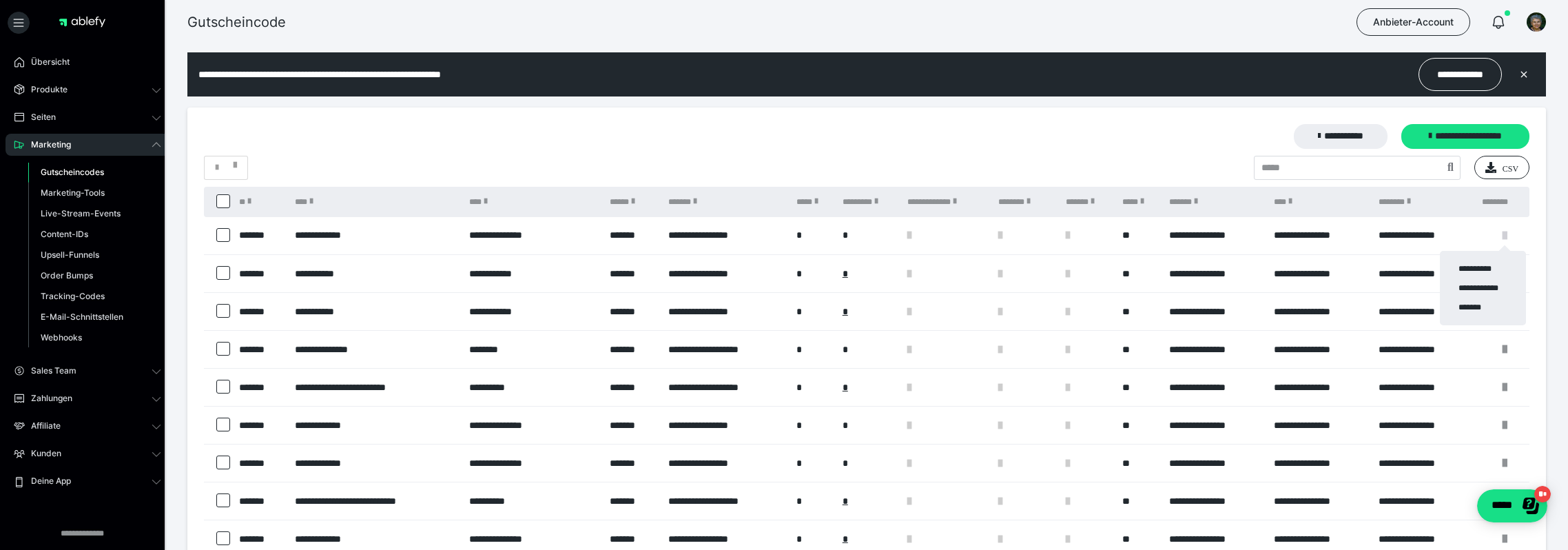 click at bounding box center [784, 275] 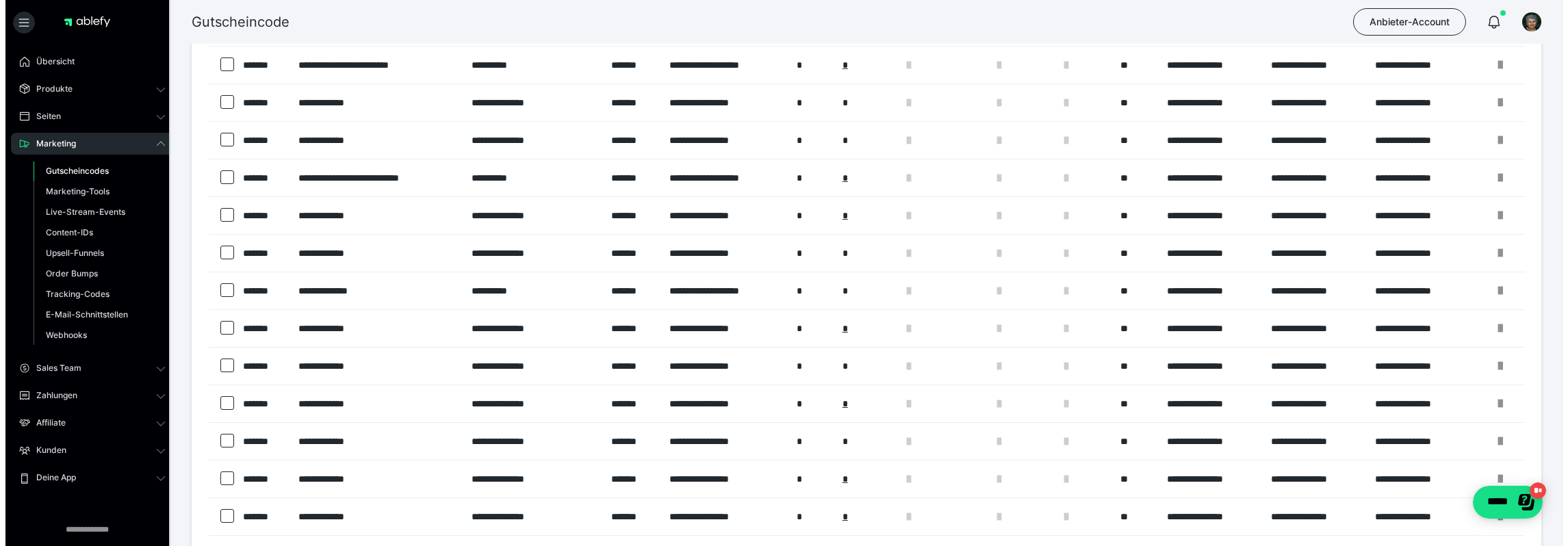 scroll, scrollTop: 0, scrollLeft: 0, axis: both 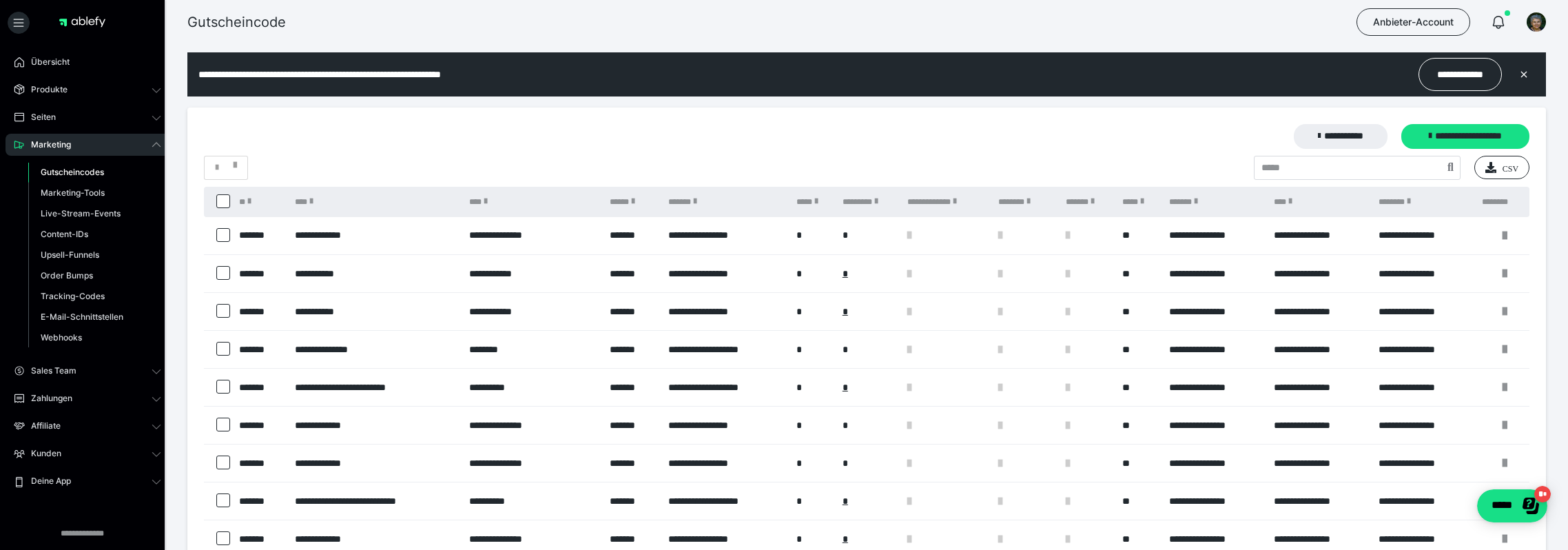 click 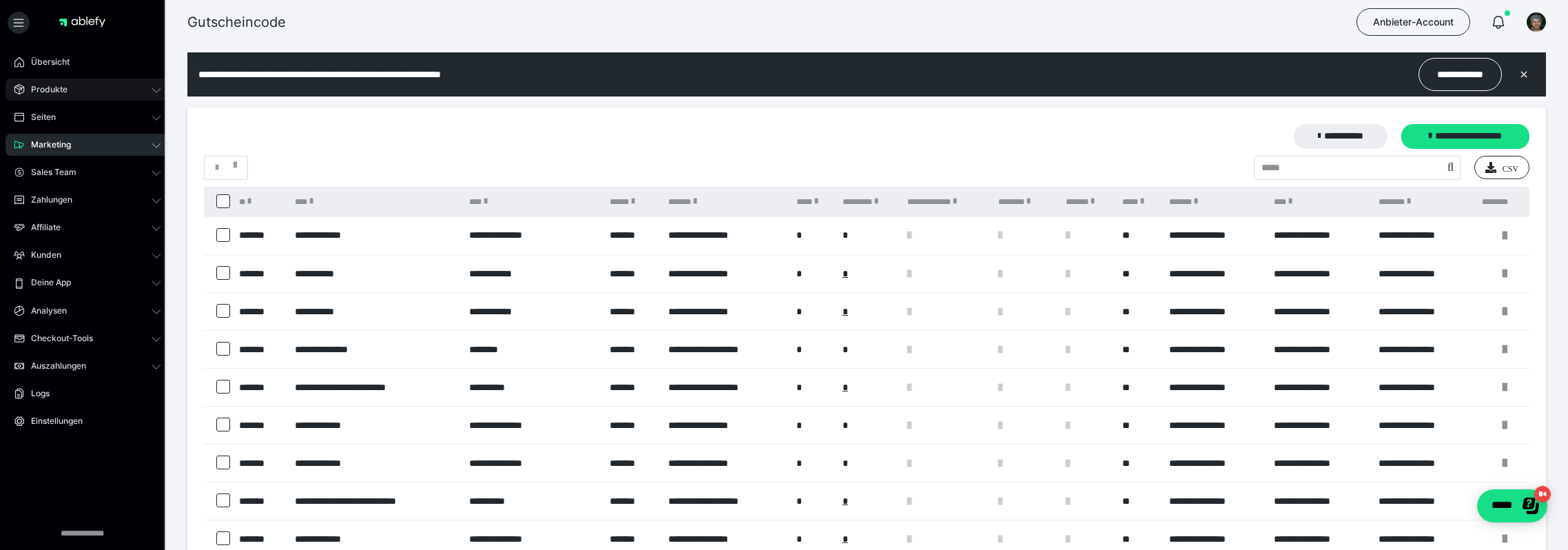 click on "Produkte" at bounding box center [44, 90] 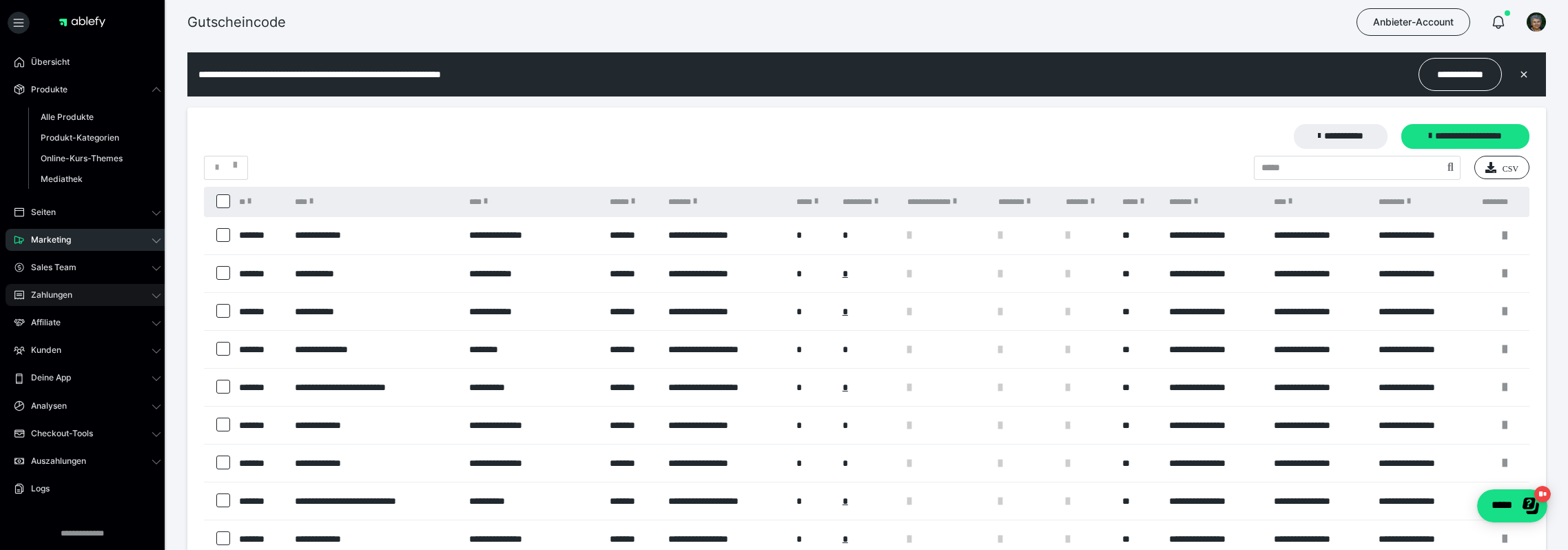 click on "Zahlungen" at bounding box center (47, 295) 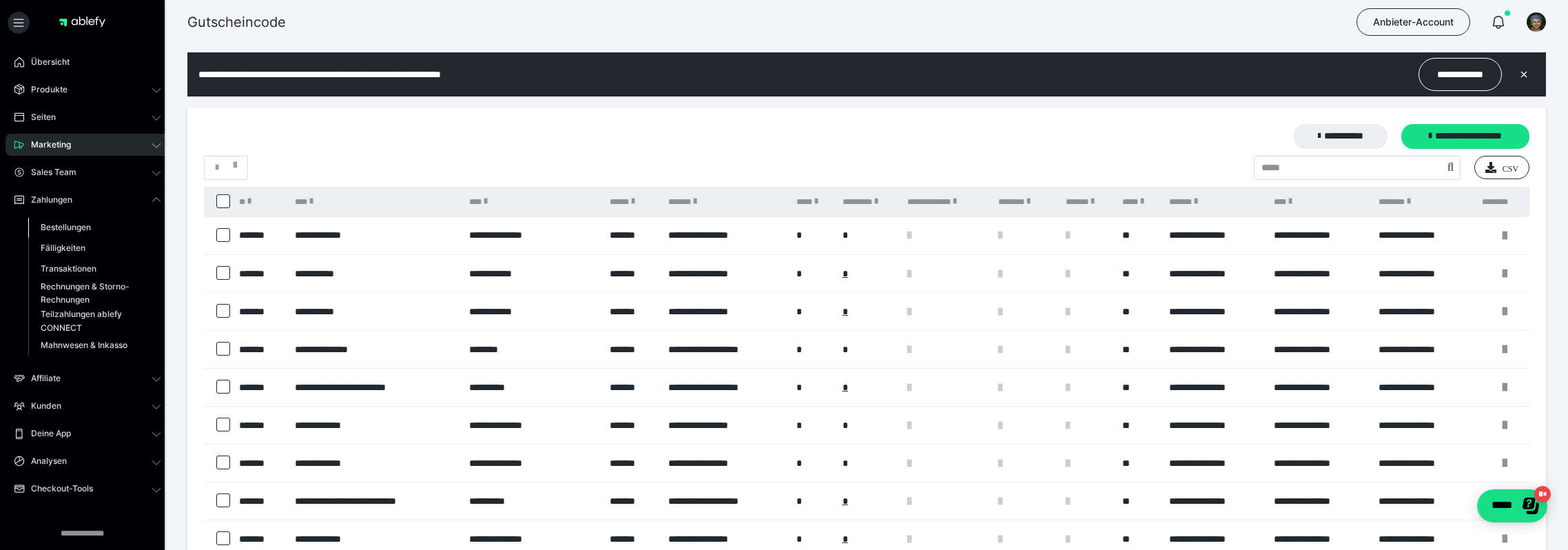 click on "Bestellungen" at bounding box center [65, 227] 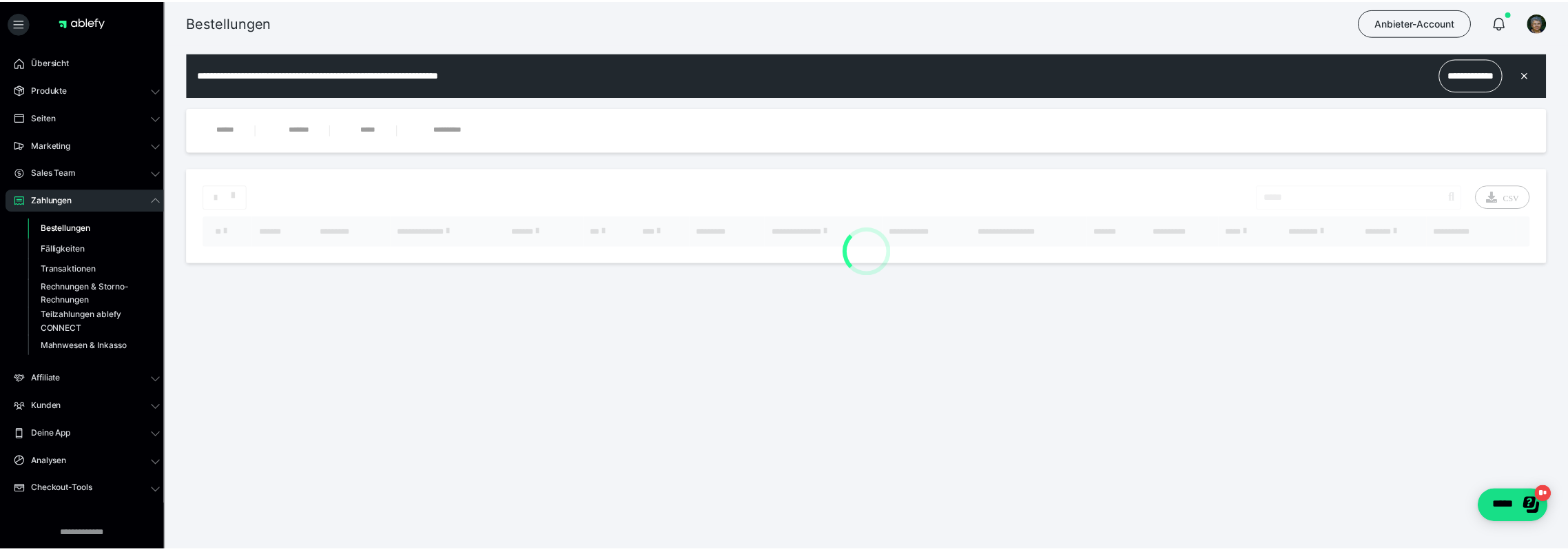 scroll, scrollTop: 0, scrollLeft: 0, axis: both 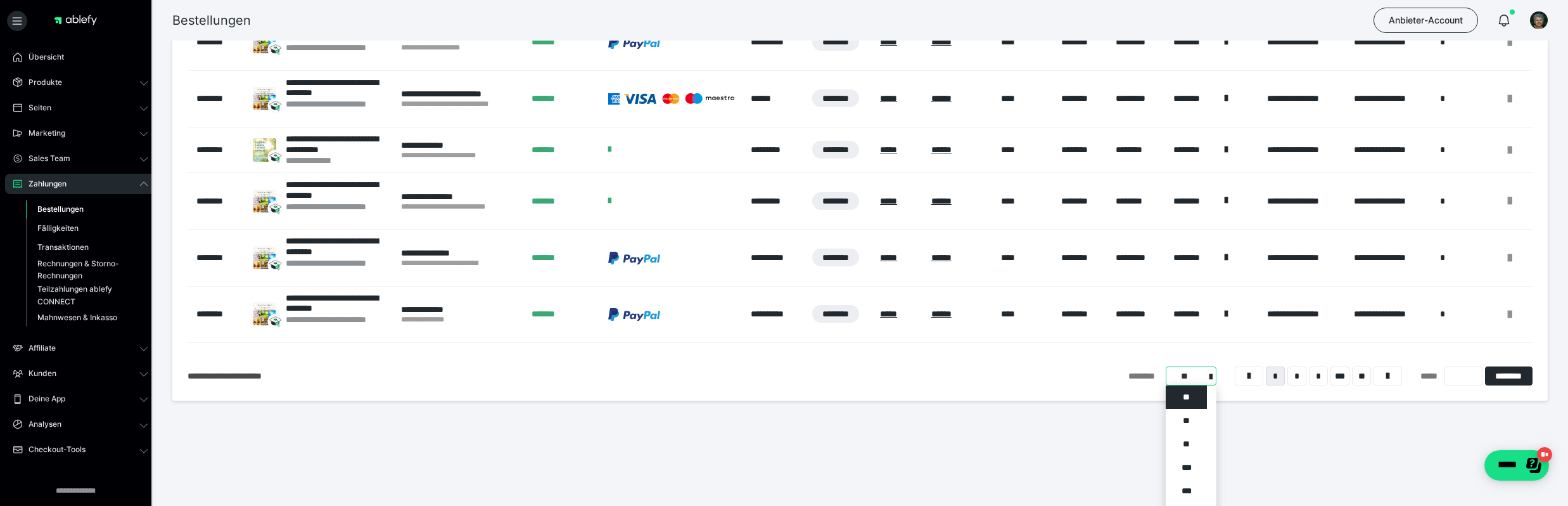 click on "**********" at bounding box center (1191, 376) 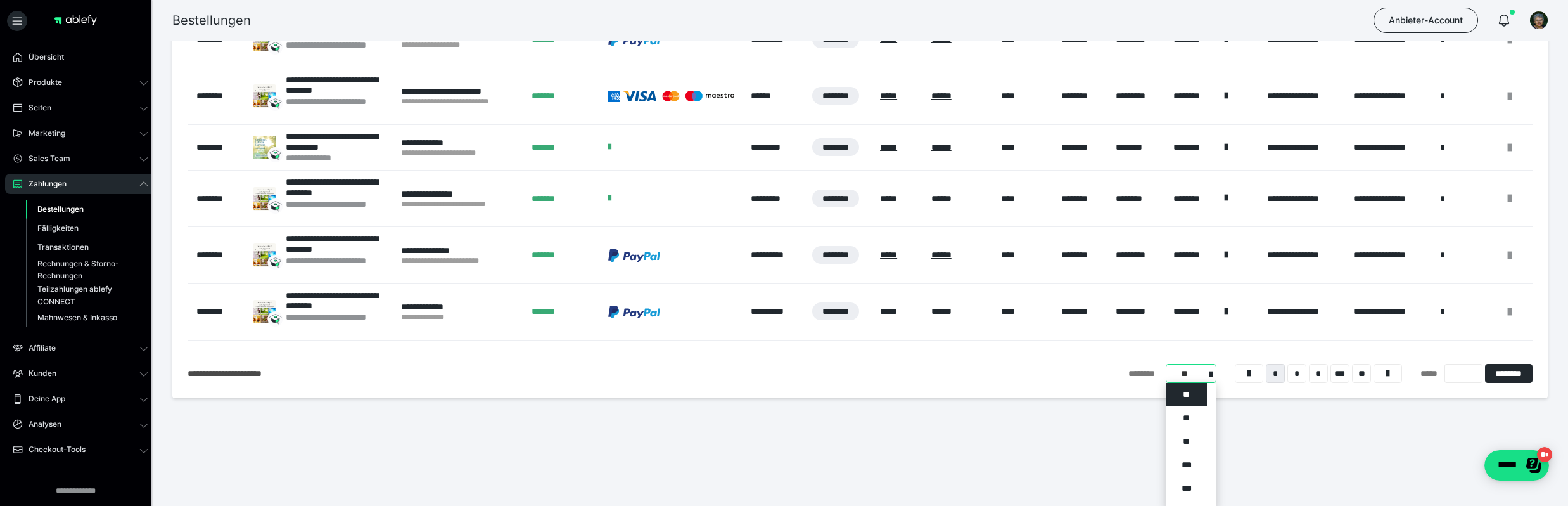 scroll, scrollTop: 413, scrollLeft: 0, axis: vertical 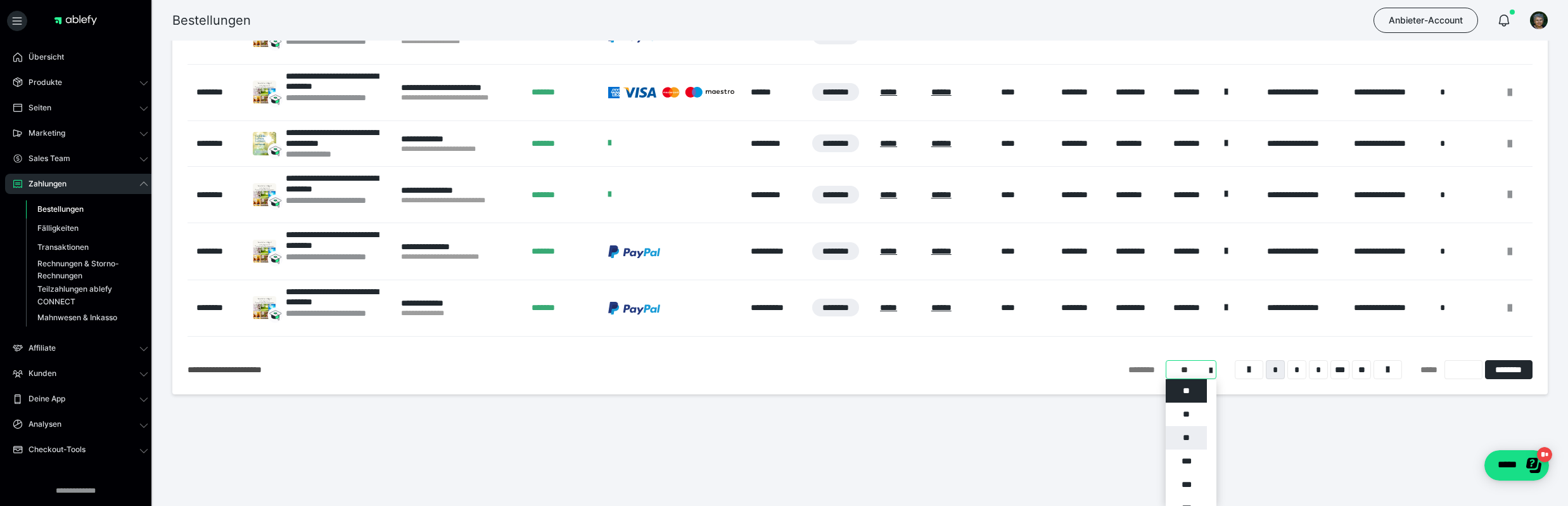 click on "**" at bounding box center (1186, 438) 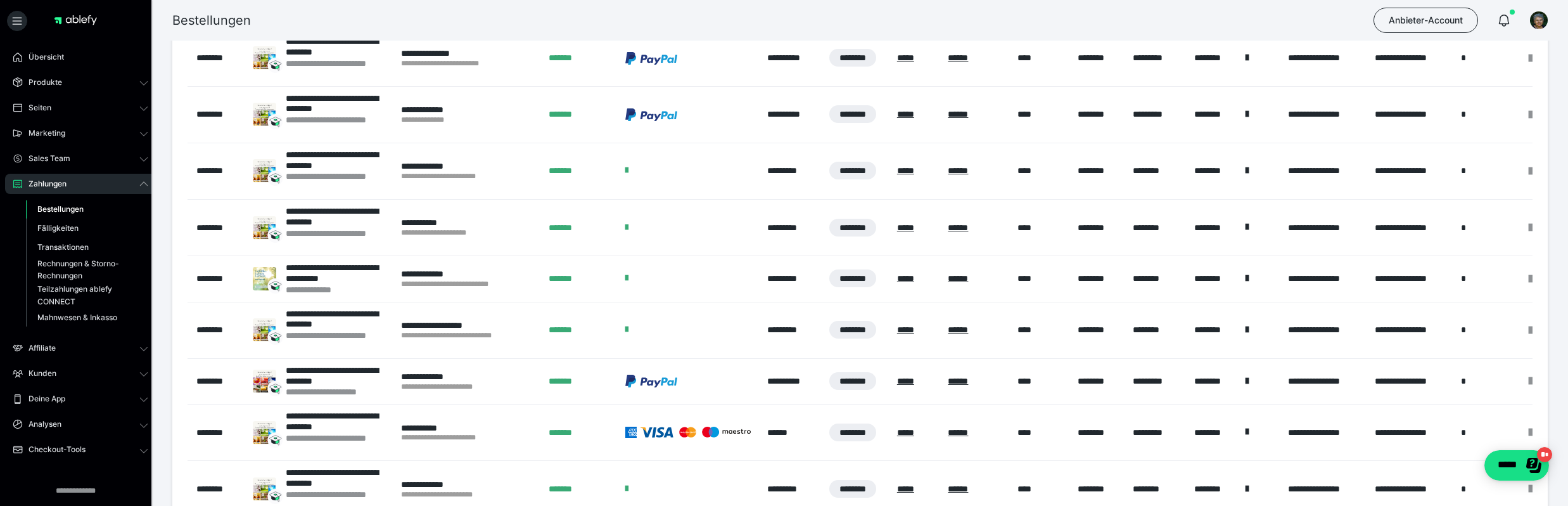 scroll, scrollTop: 608, scrollLeft: 0, axis: vertical 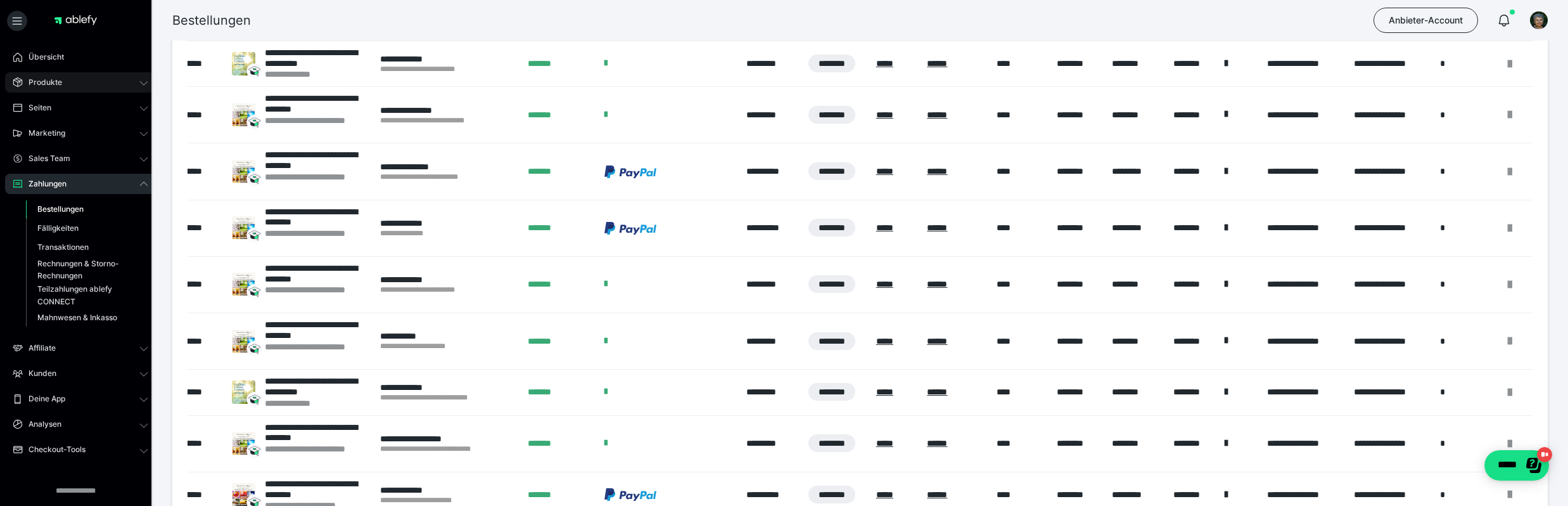 click on "Produkte" at bounding box center [41, 82] 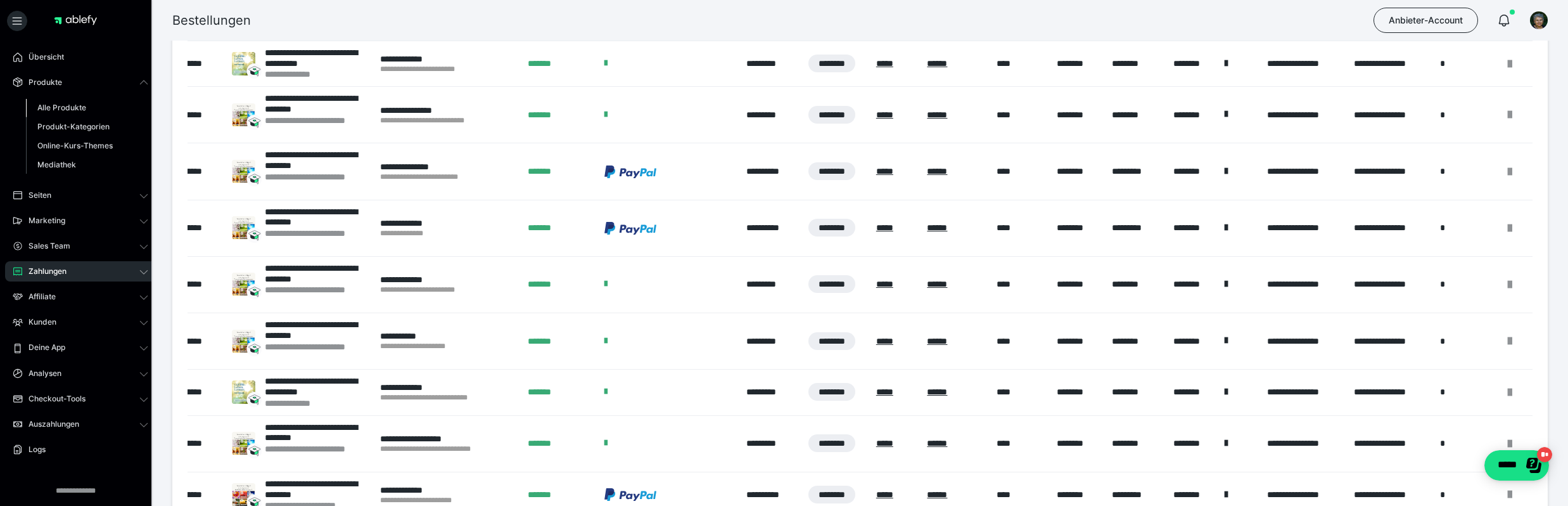 click on "Alle Produkte" at bounding box center [61, 107] 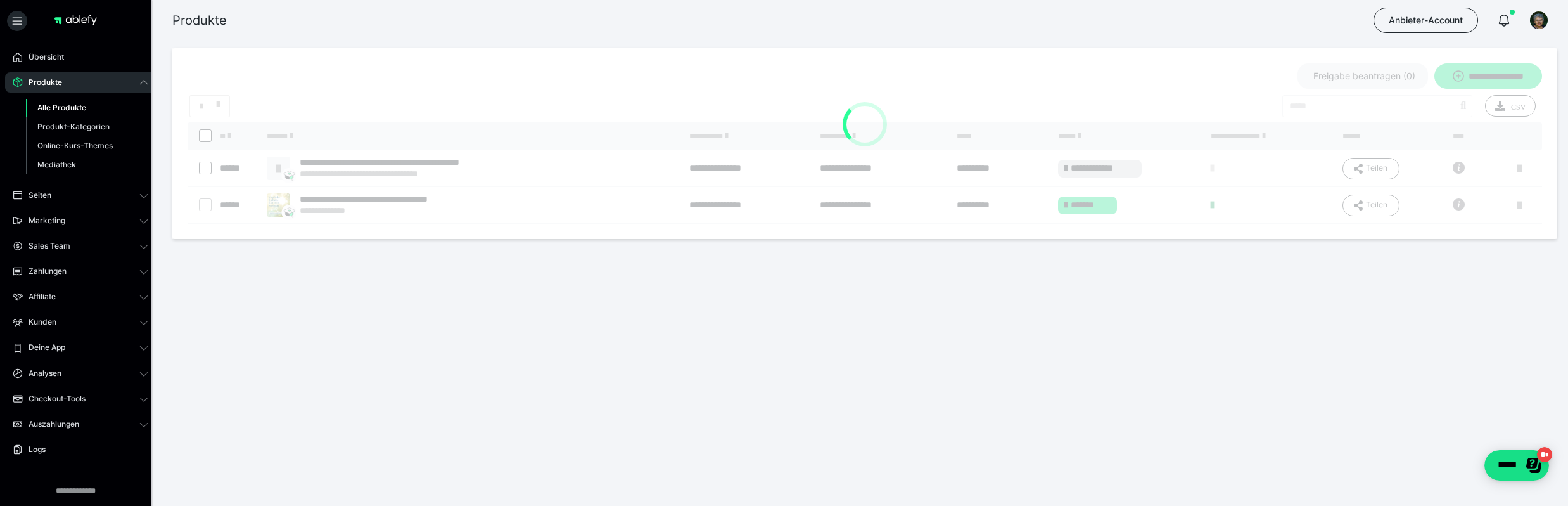 scroll, scrollTop: 0, scrollLeft: 0, axis: both 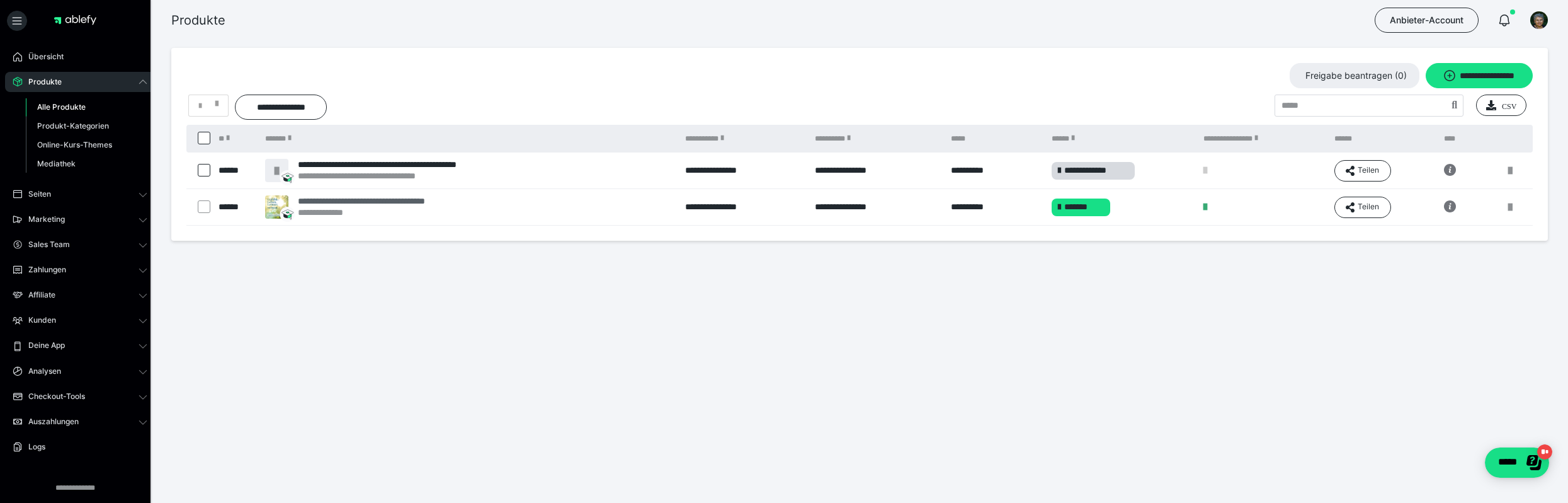 click on "**********" at bounding box center [387, 201] 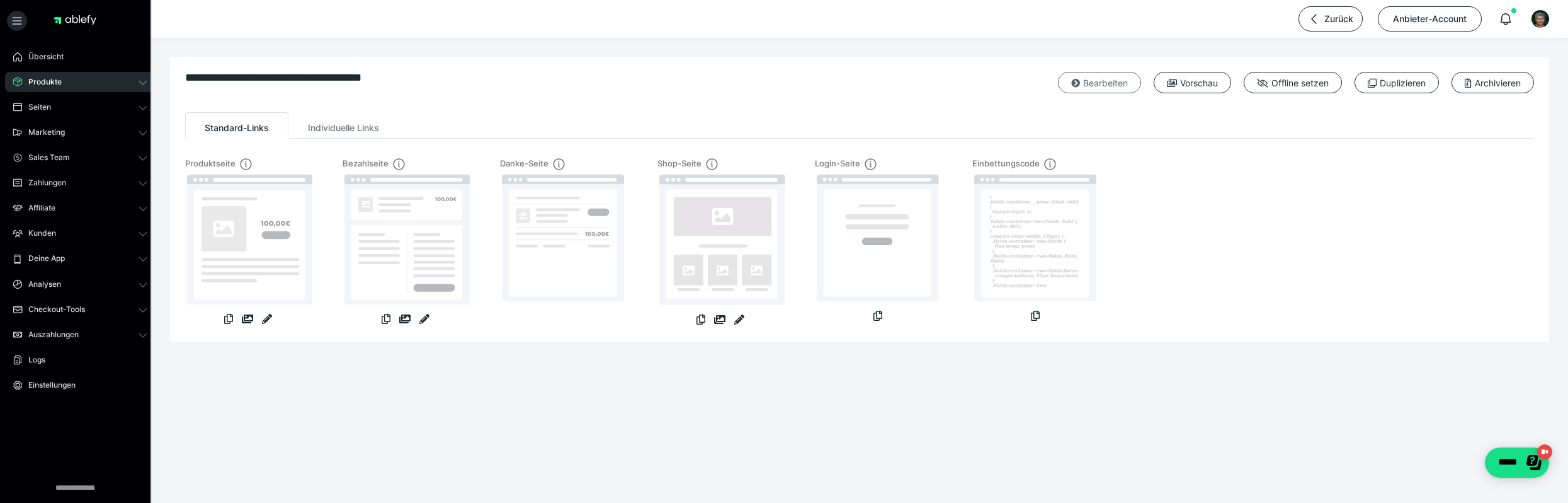 click at bounding box center (1076, 83) 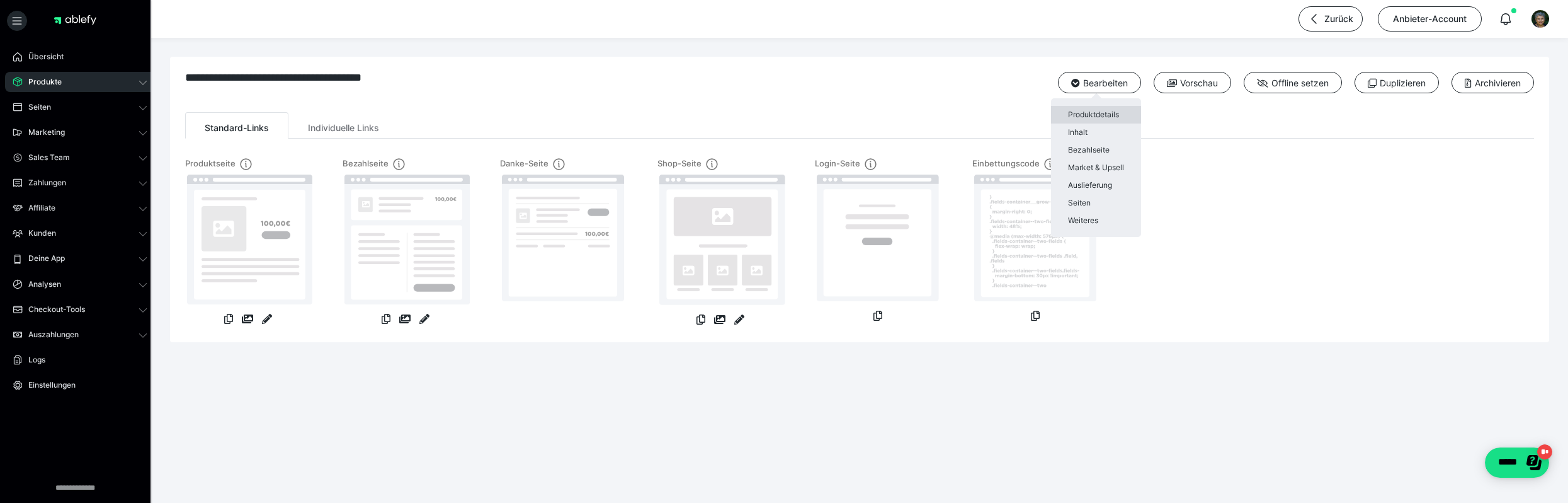 click on "Produktdetails" at bounding box center (1096, 115) 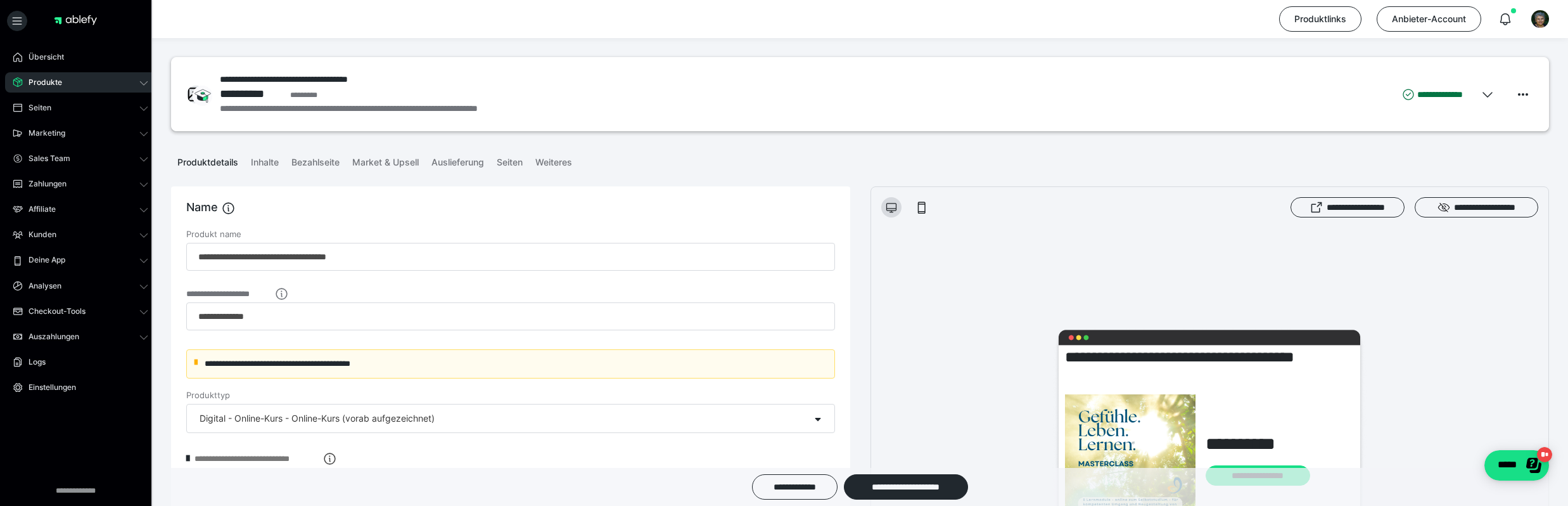 scroll, scrollTop: 0, scrollLeft: 0, axis: both 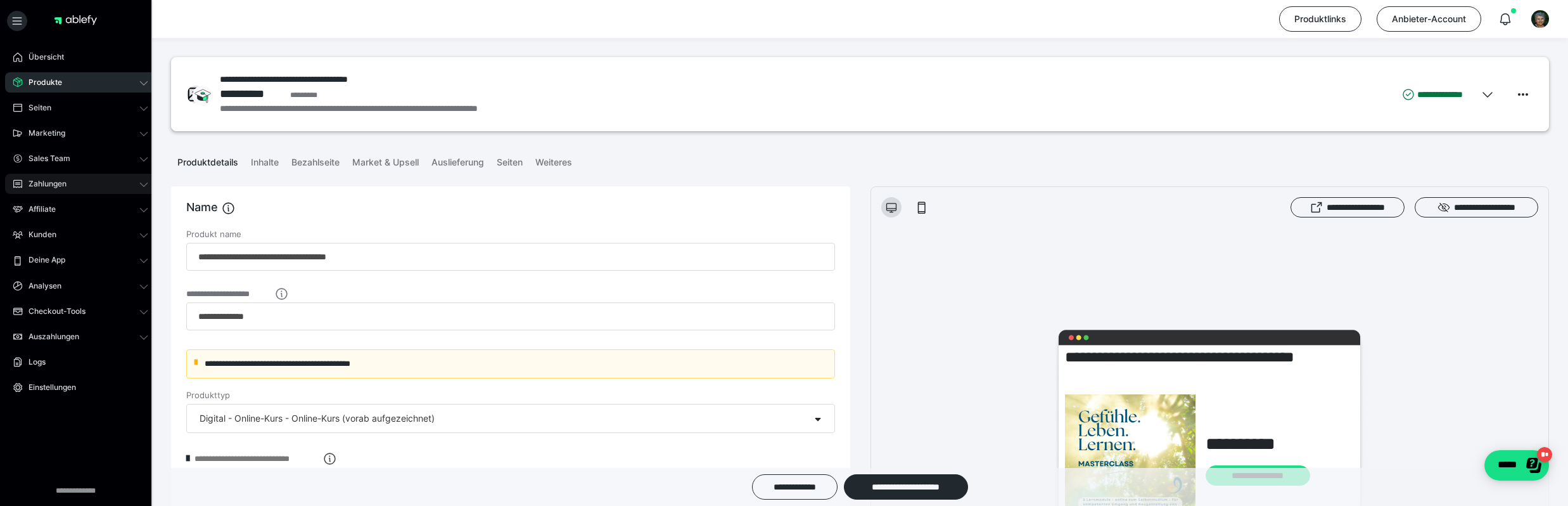 click on "Zahlungen" at bounding box center [43, 184] 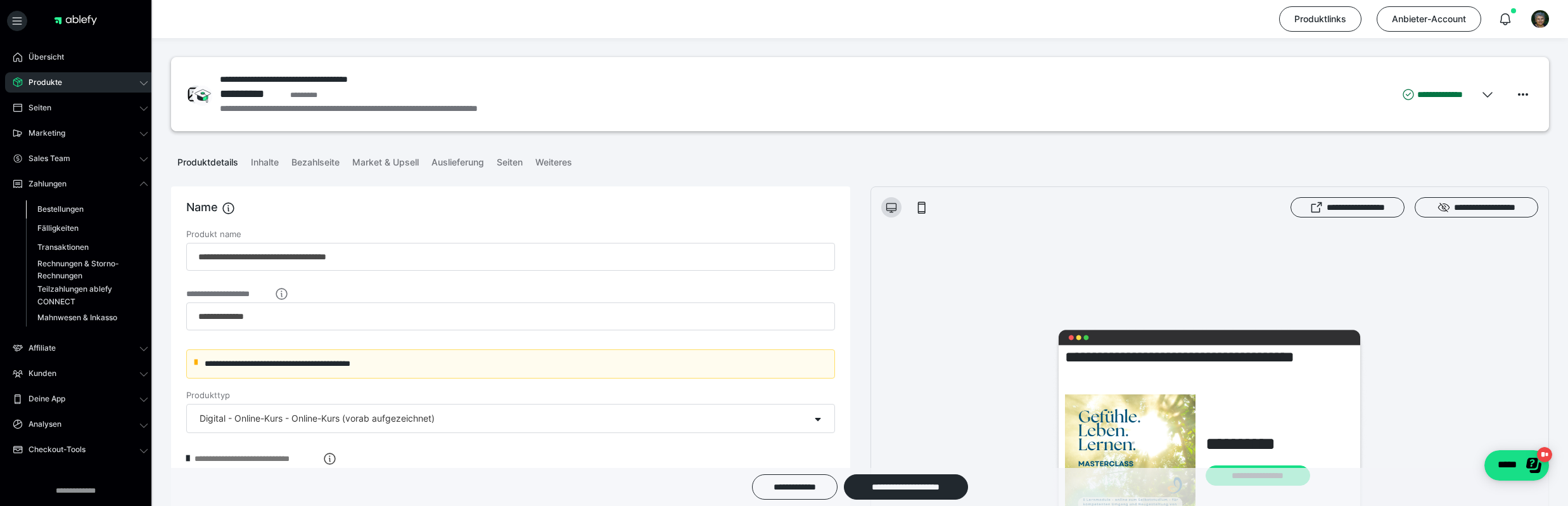 click on "Bestellungen" at bounding box center [60, 209] 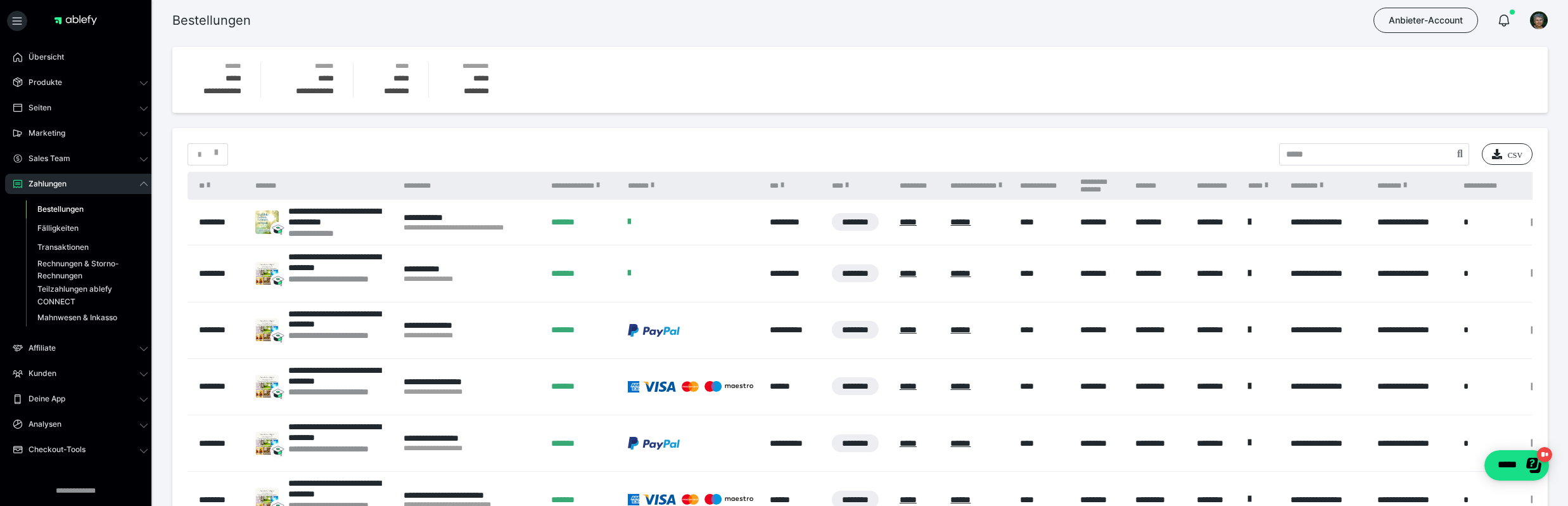 scroll, scrollTop: 0, scrollLeft: 0, axis: both 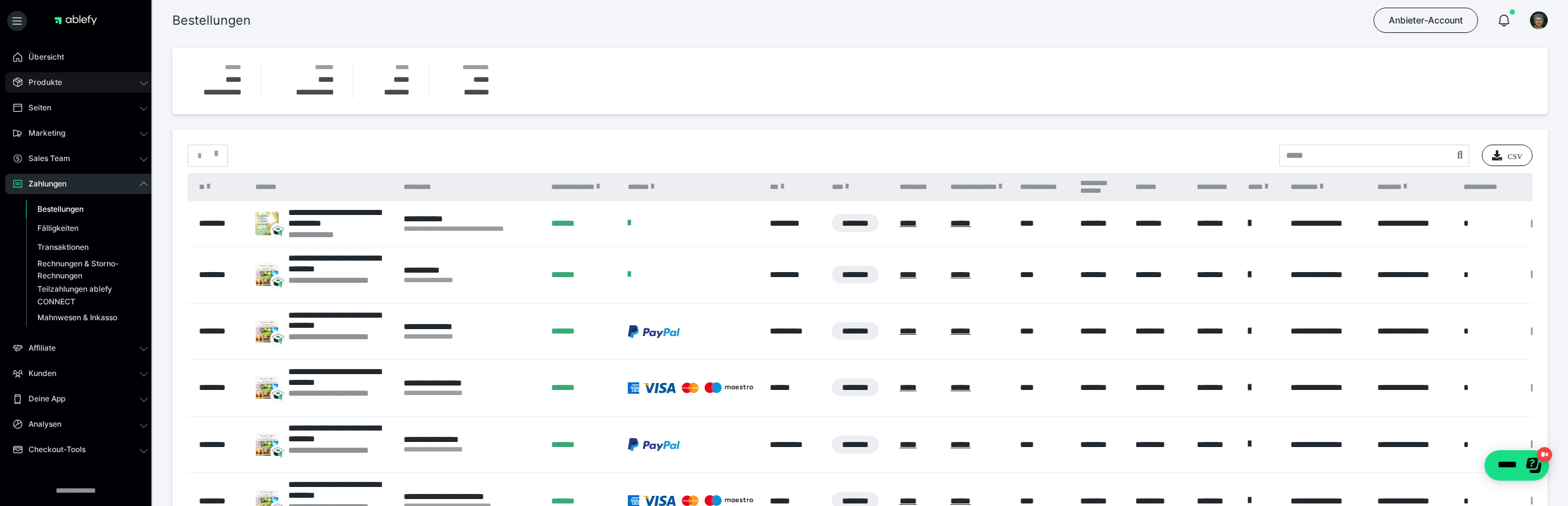 click on "Produkte" at bounding box center [41, 82] 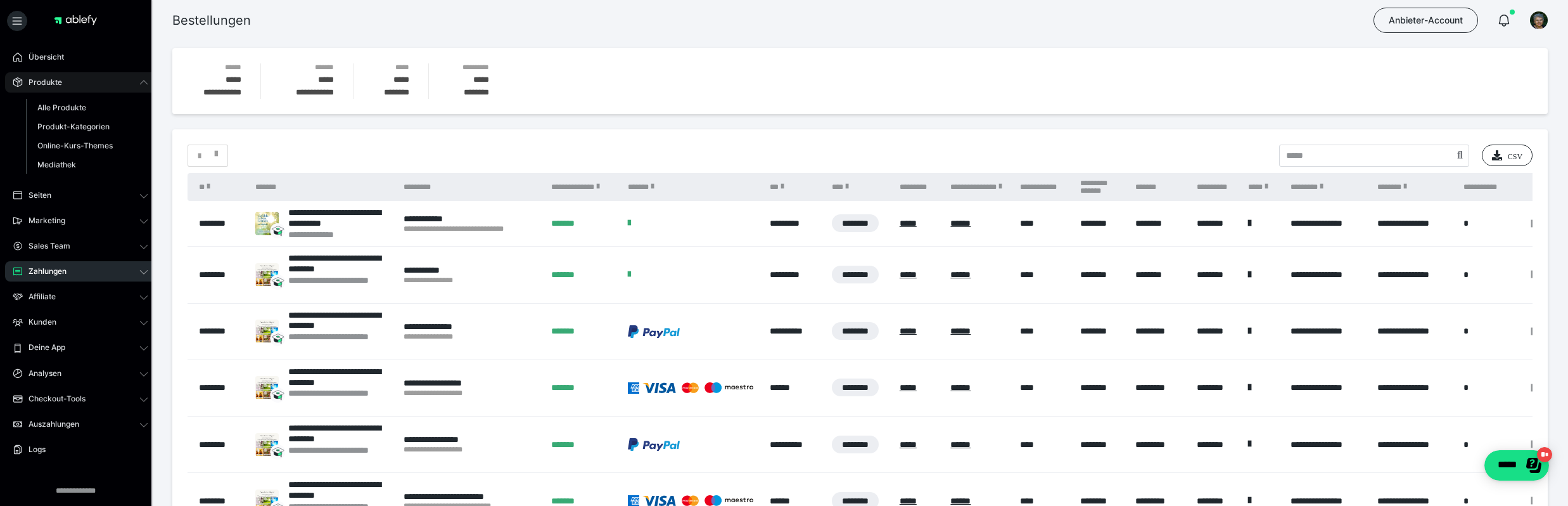 scroll, scrollTop: 2, scrollLeft: 0, axis: vertical 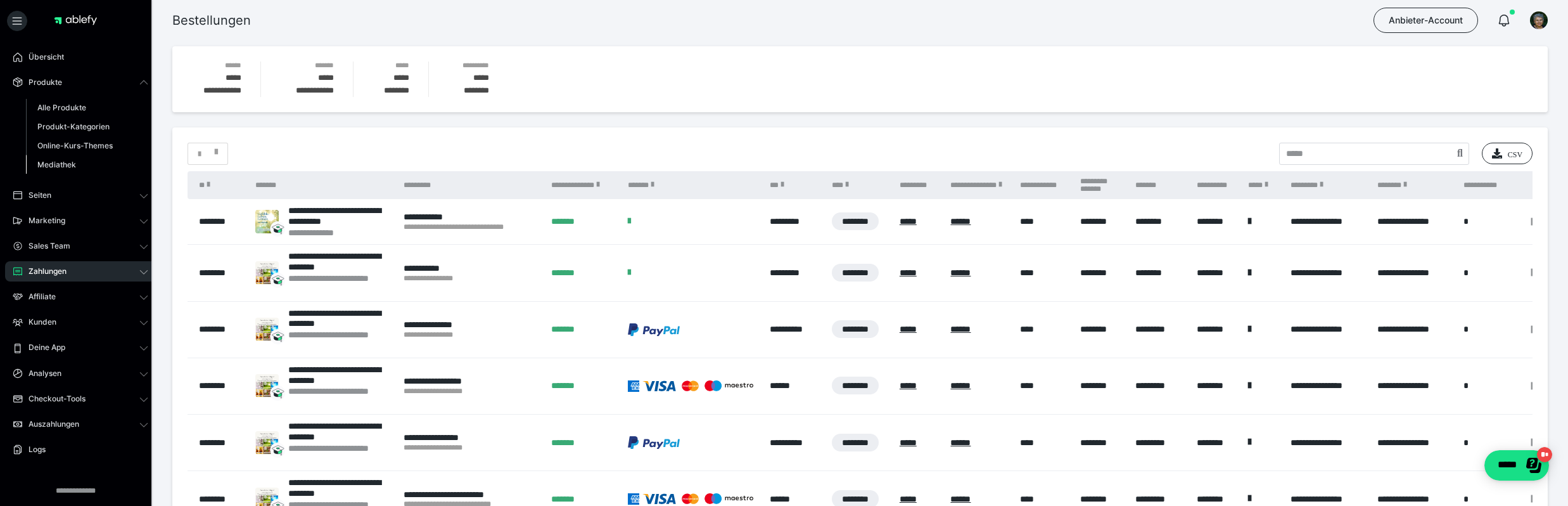 click on "Mediathek" at bounding box center [56, 164] 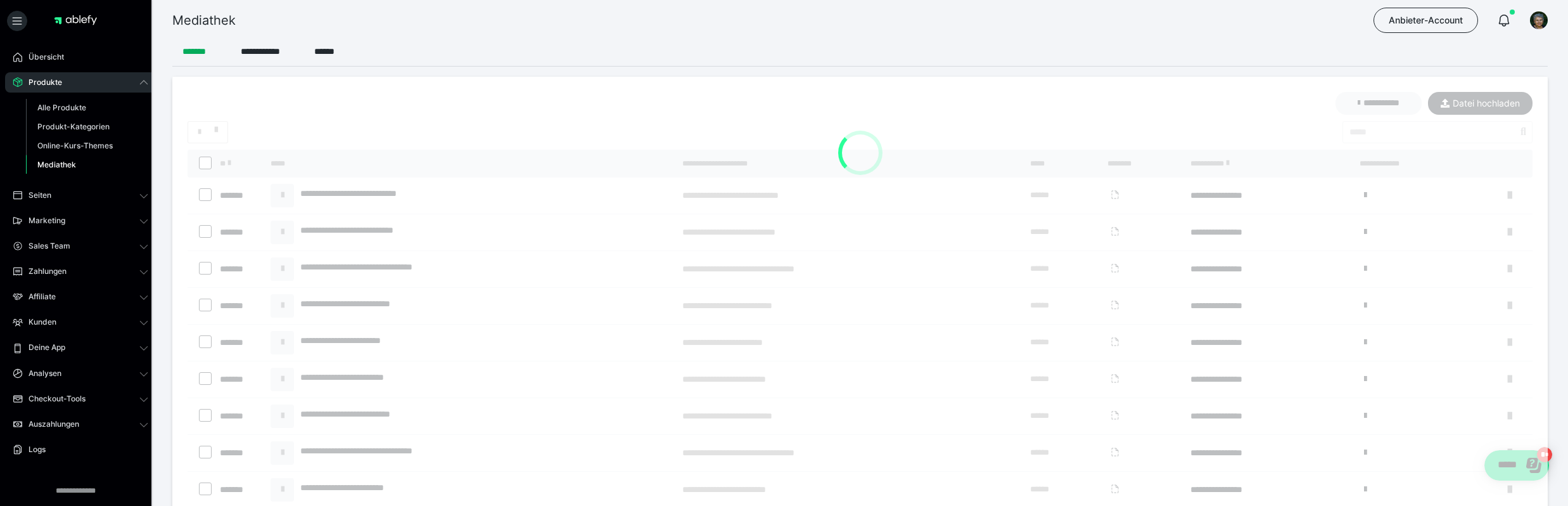 scroll, scrollTop: 0, scrollLeft: 0, axis: both 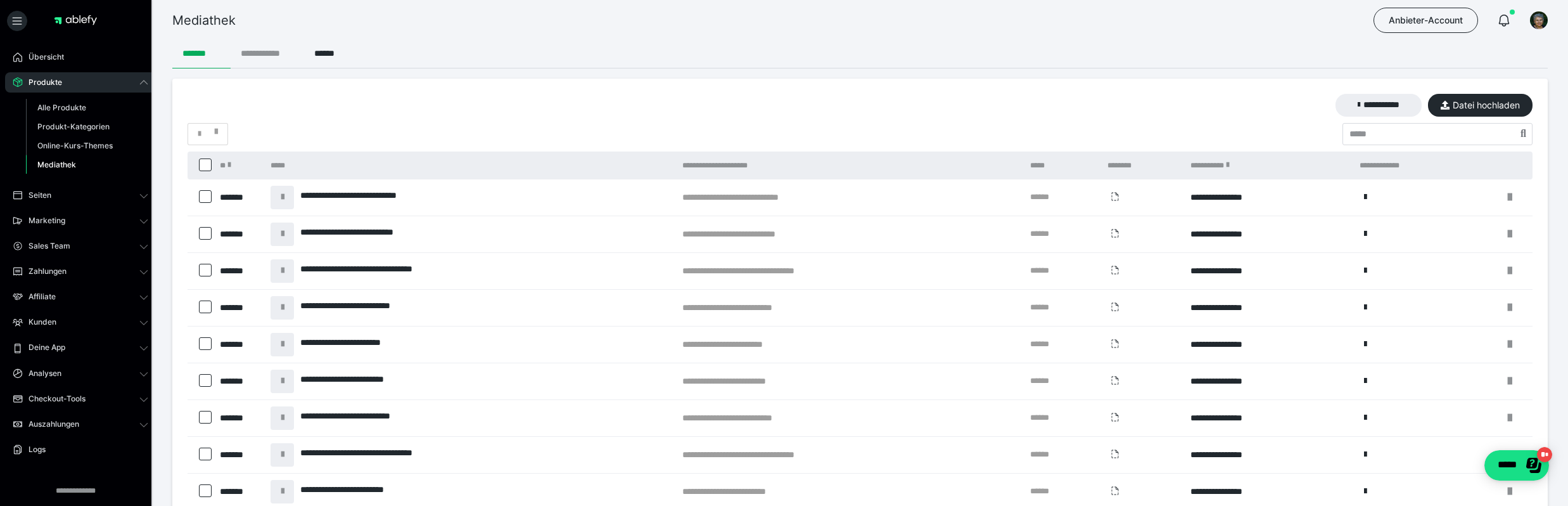 click on "**********" at bounding box center (267, 53) 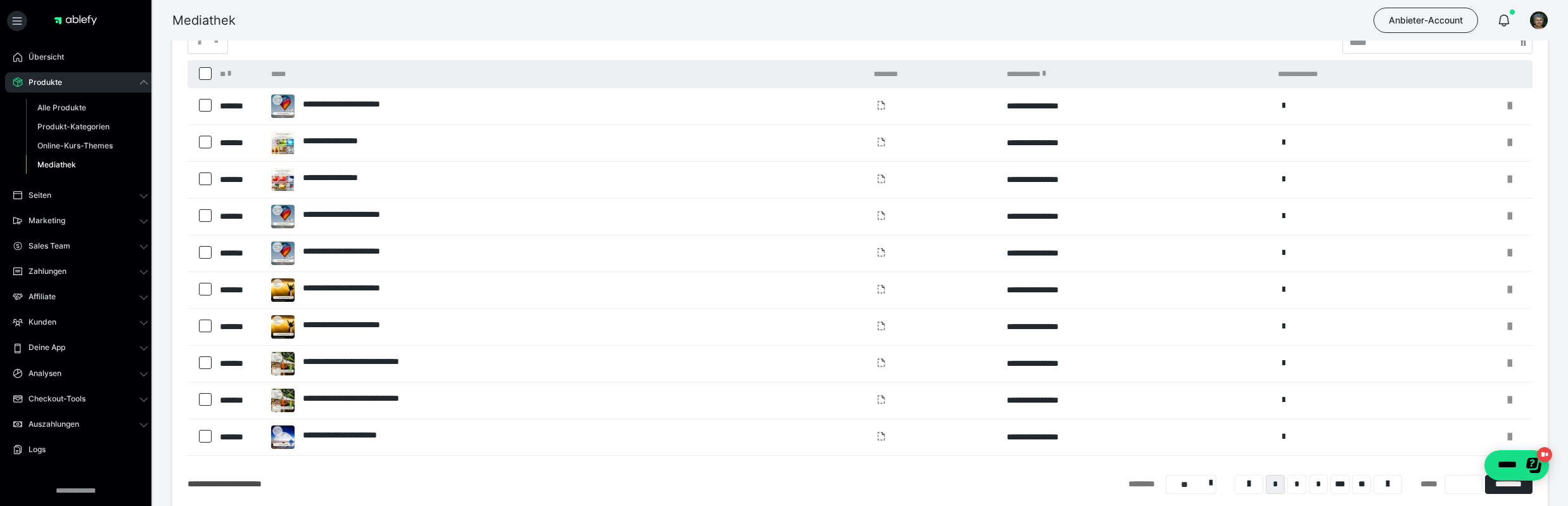 scroll, scrollTop: 87, scrollLeft: 0, axis: vertical 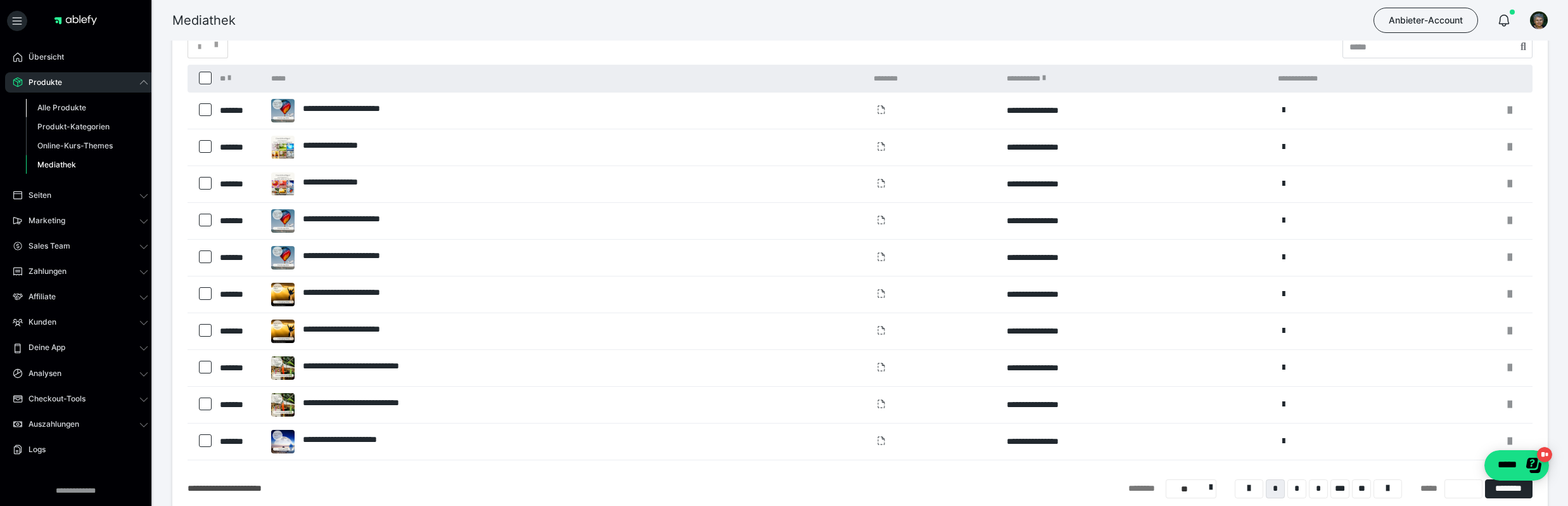 click on "Alle Produkte" at bounding box center (61, 107) 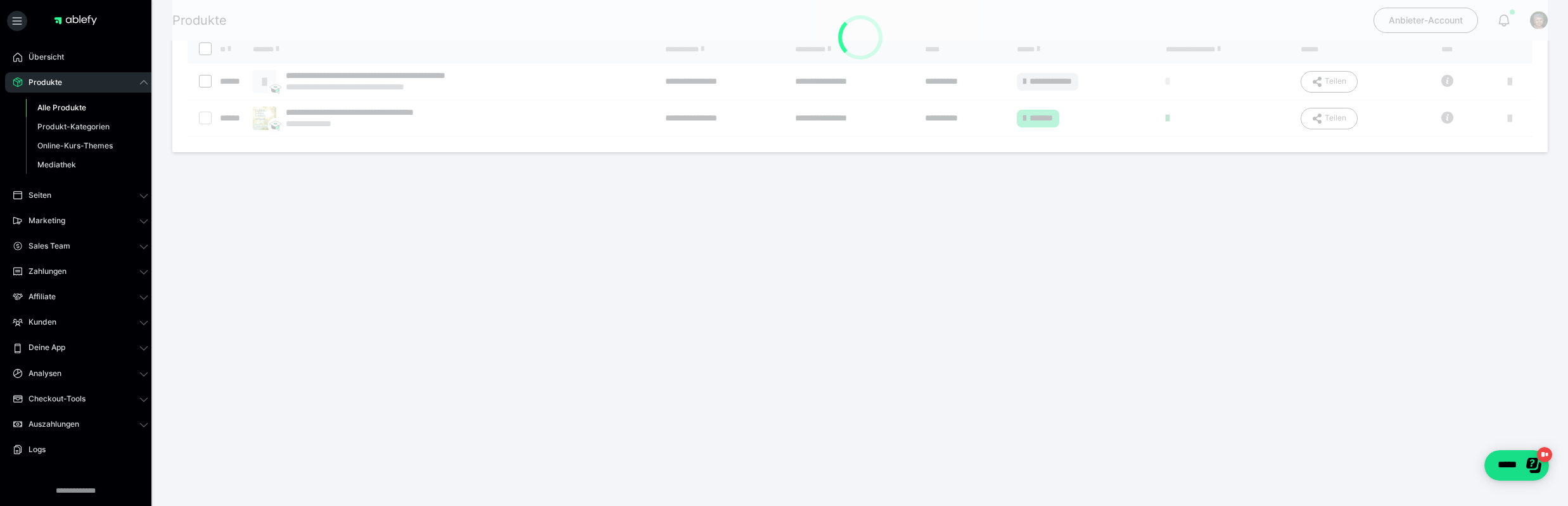 scroll, scrollTop: 0, scrollLeft: 0, axis: both 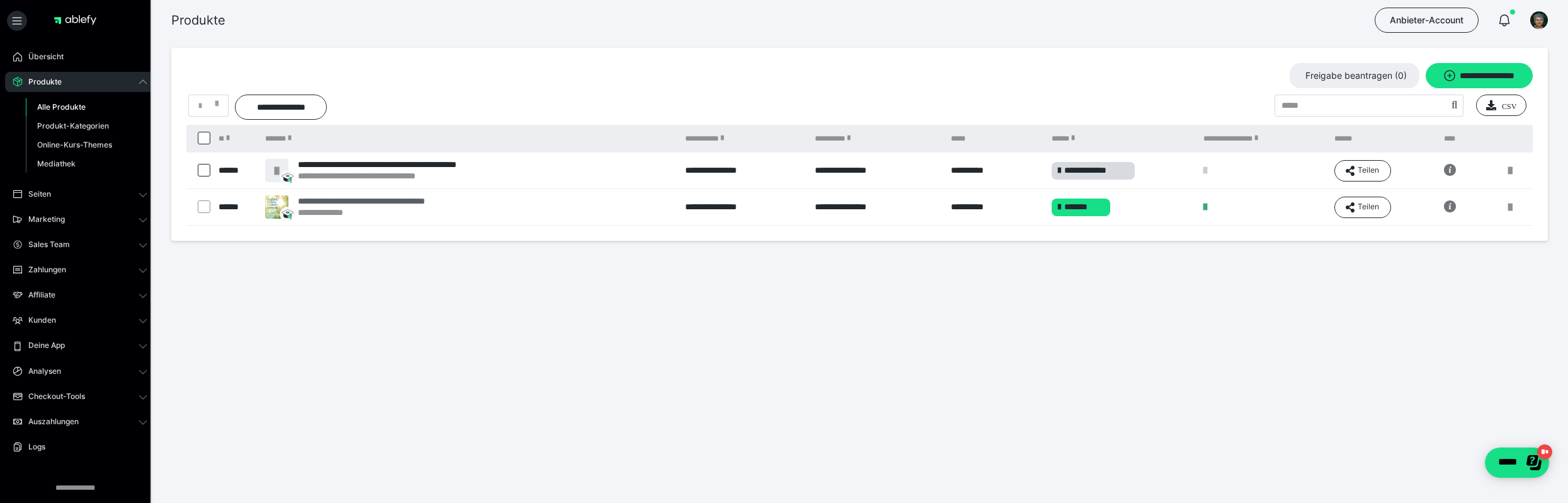 click on "**********" at bounding box center [387, 201] 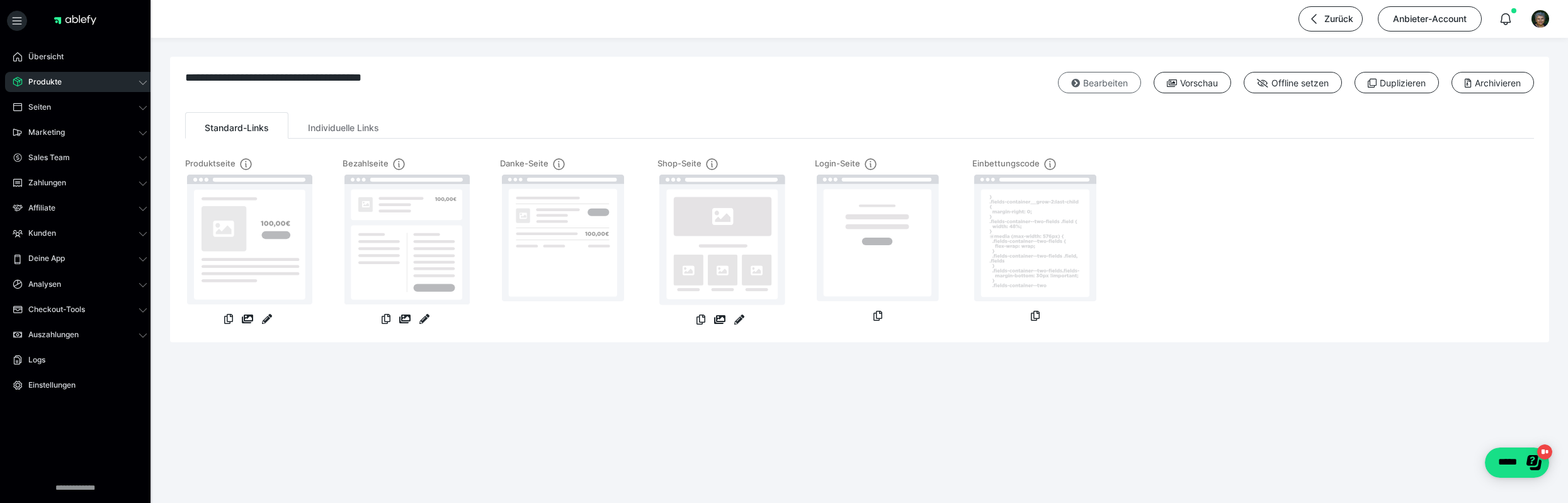 click at bounding box center (1076, 83) 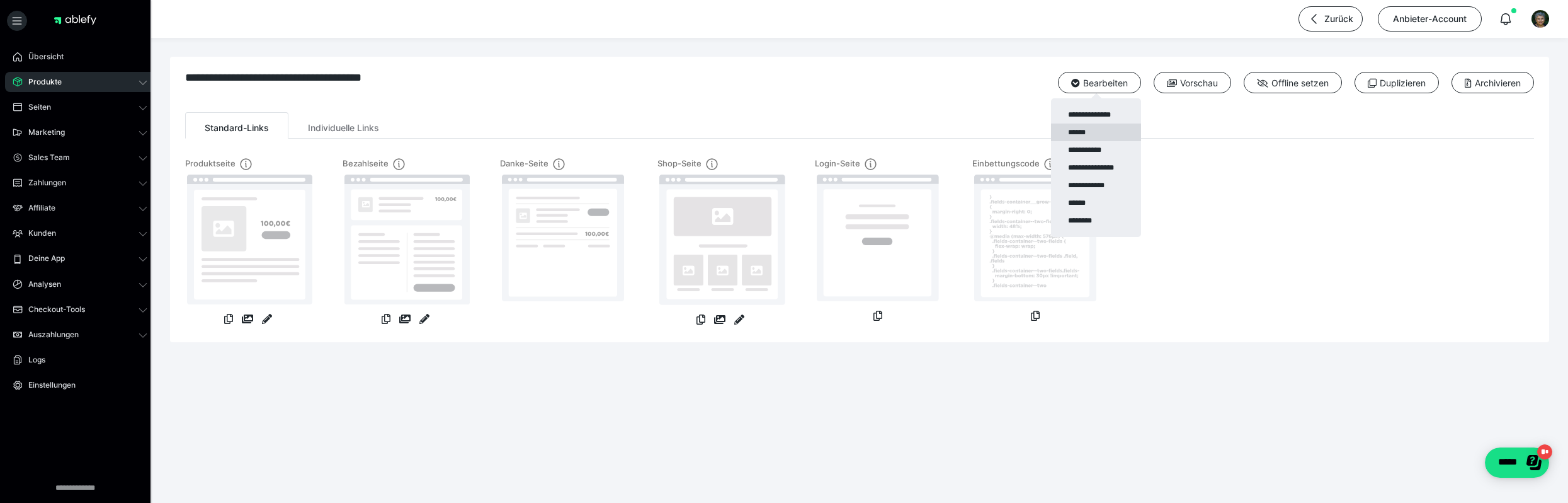 click on "******" at bounding box center (1096, 132) 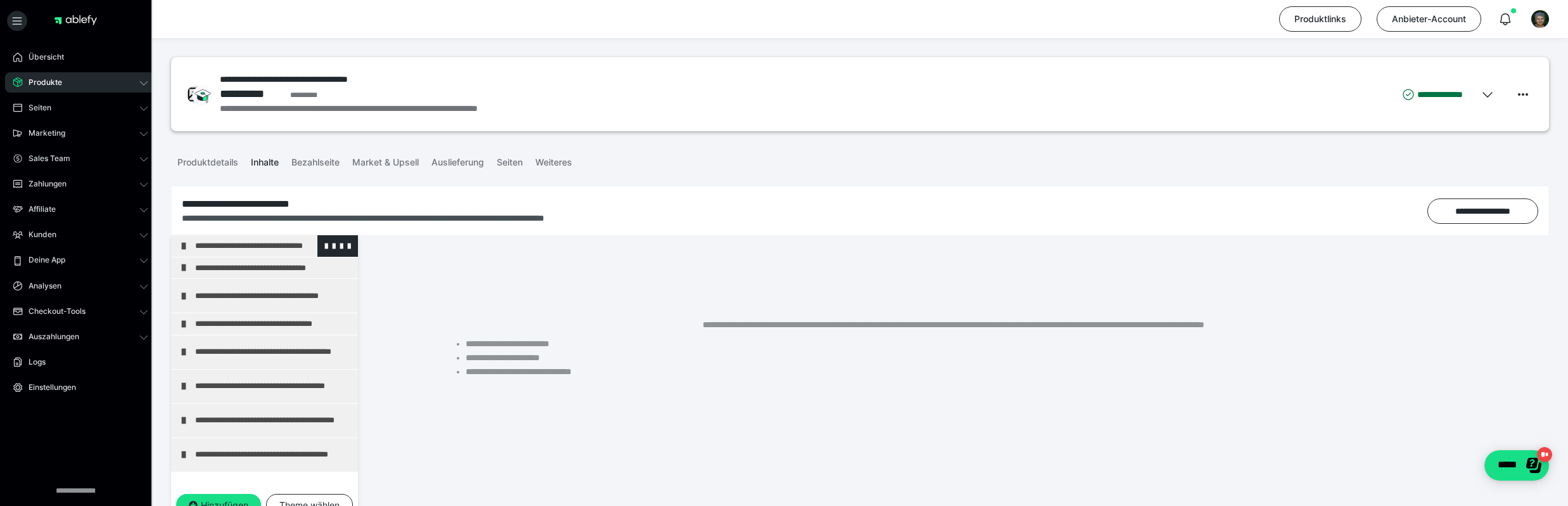 click on "**********" at bounding box center [273, 246] 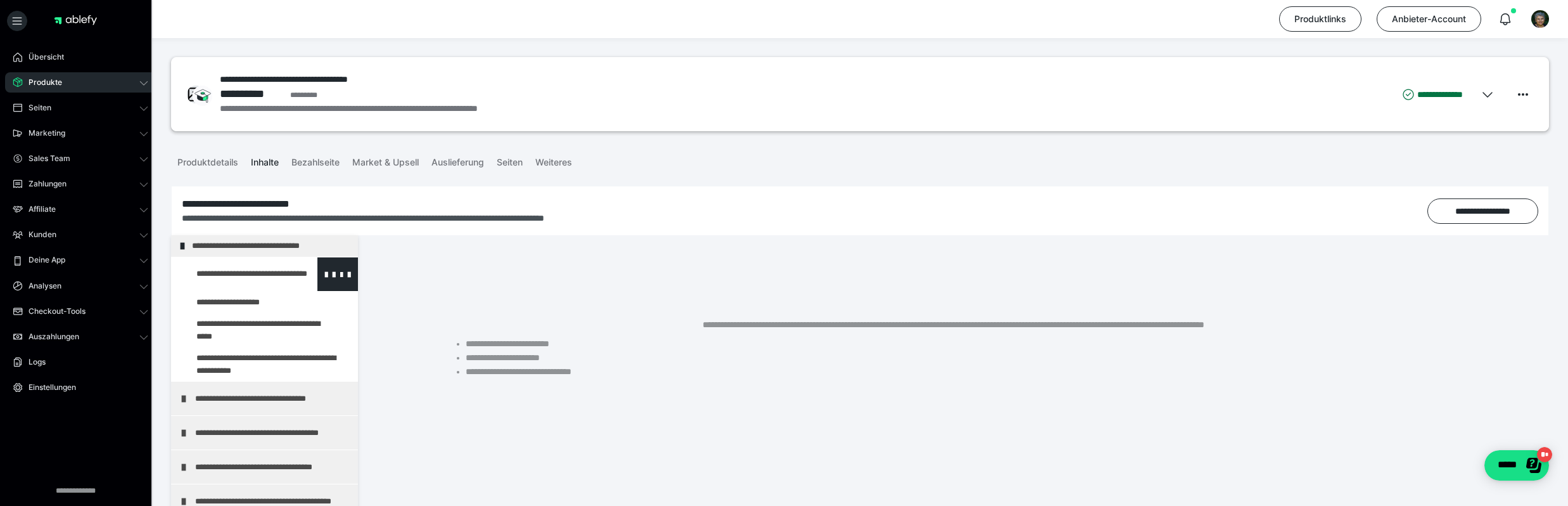 click at bounding box center [238, 274] 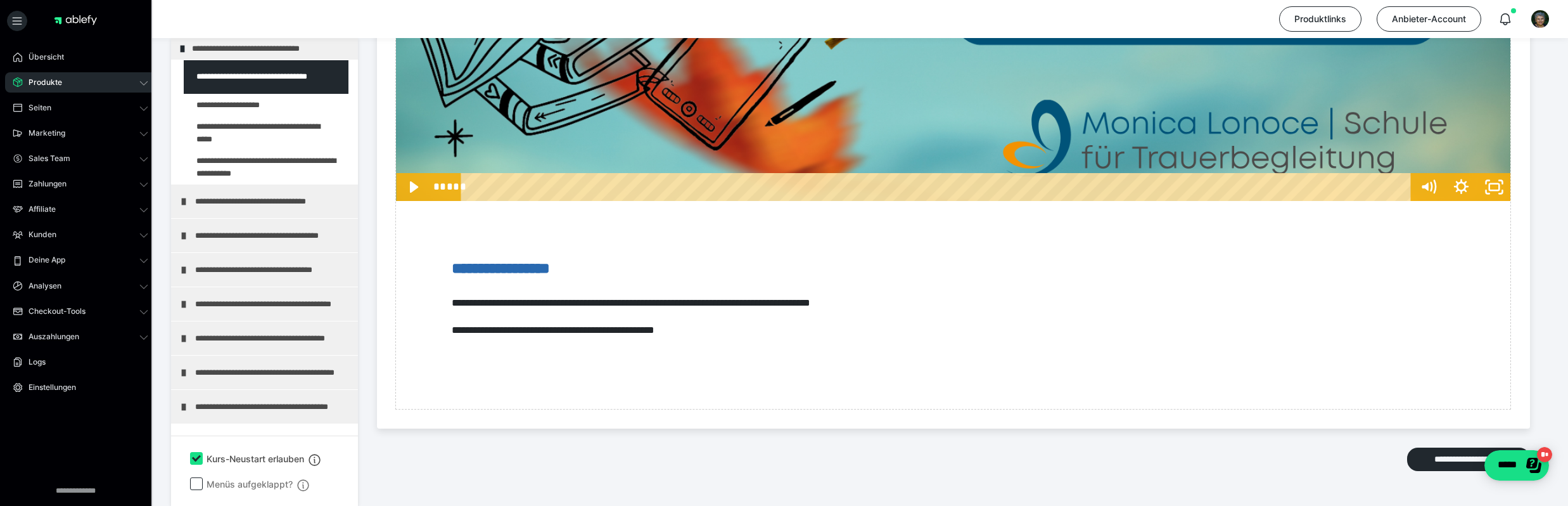 scroll, scrollTop: 1467, scrollLeft: 0, axis: vertical 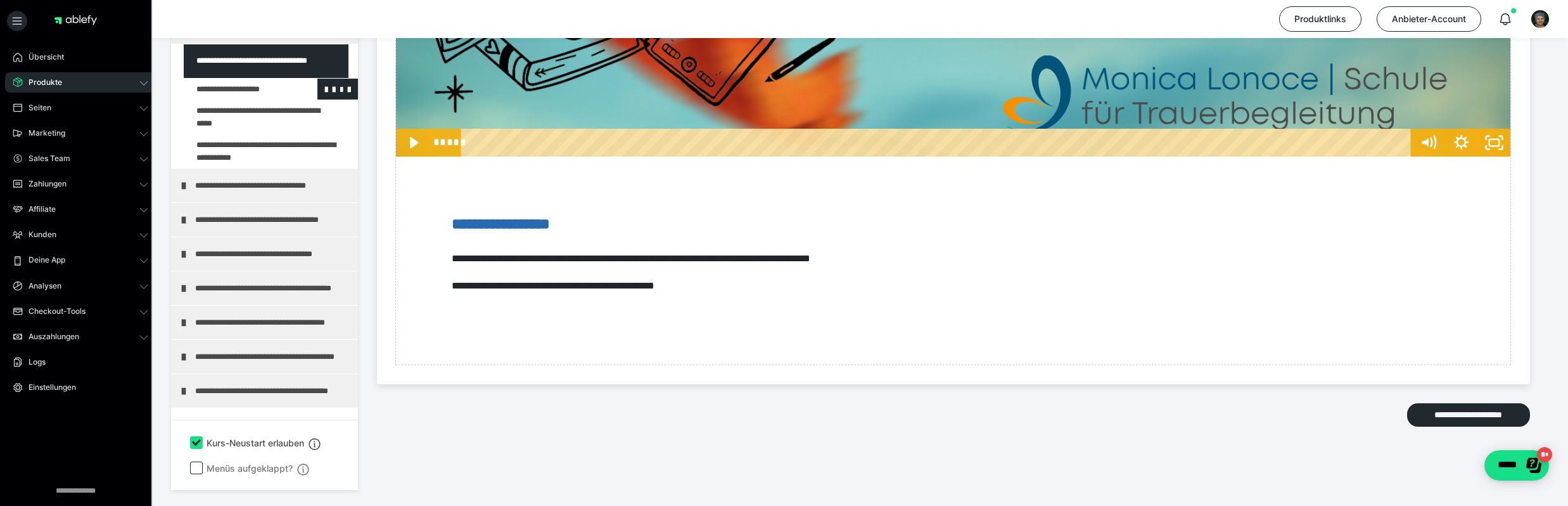 click at bounding box center (238, 89) 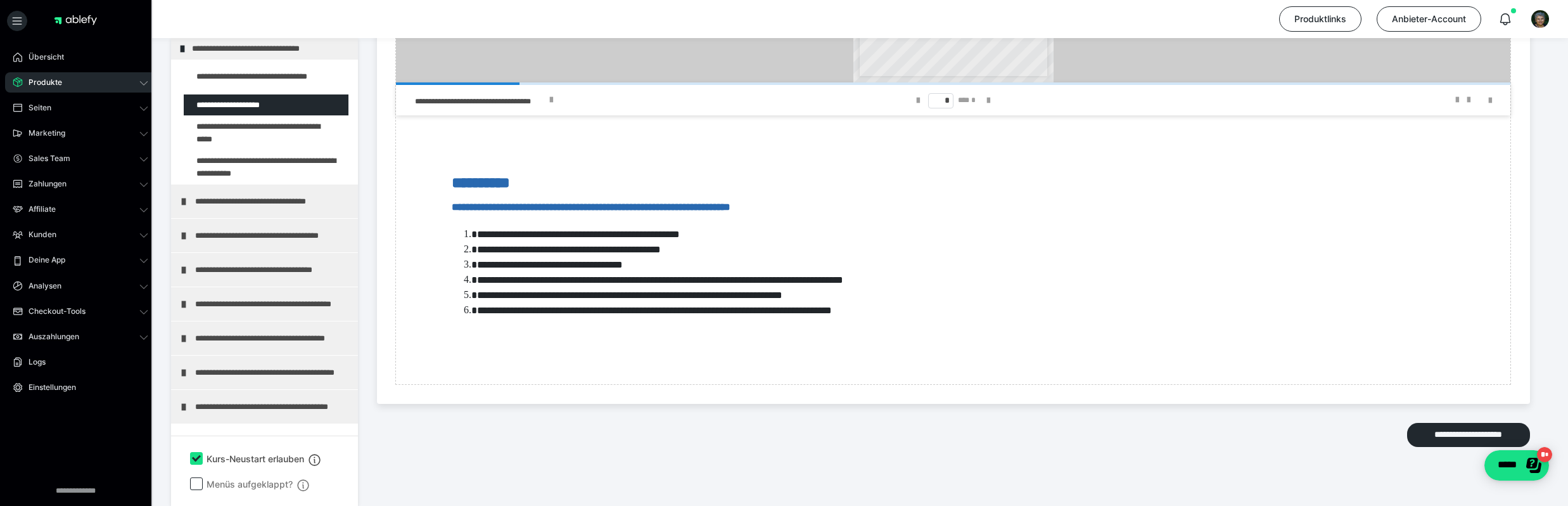 scroll, scrollTop: 1604, scrollLeft: 0, axis: vertical 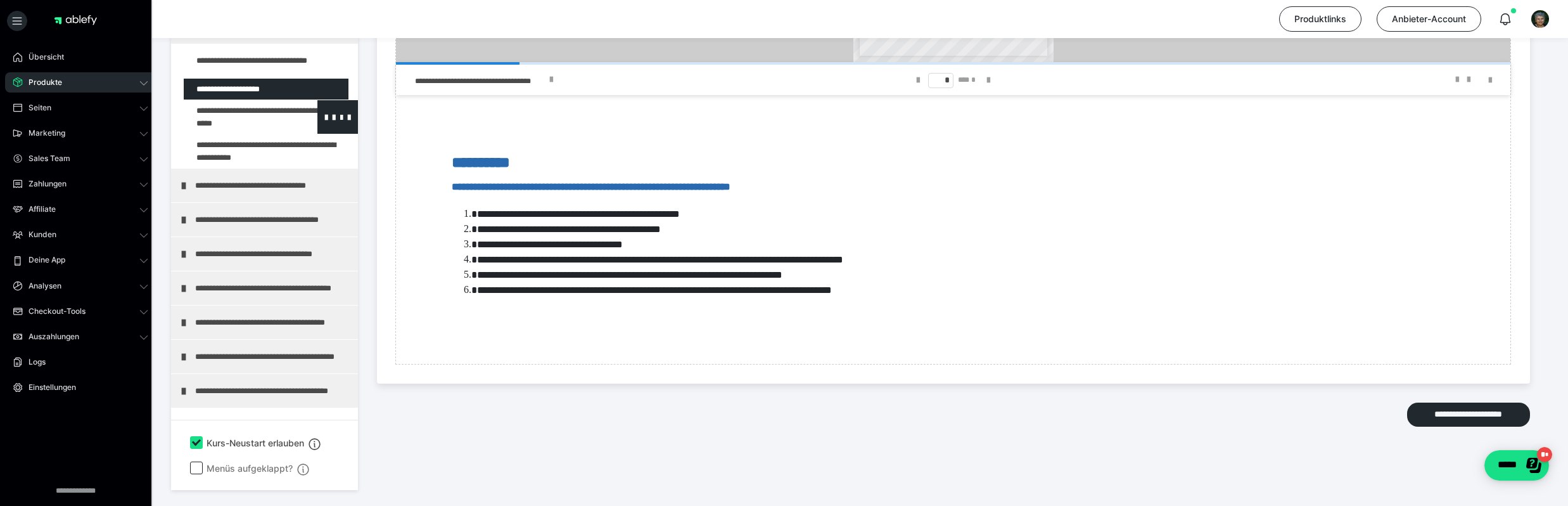 click at bounding box center (238, 117) 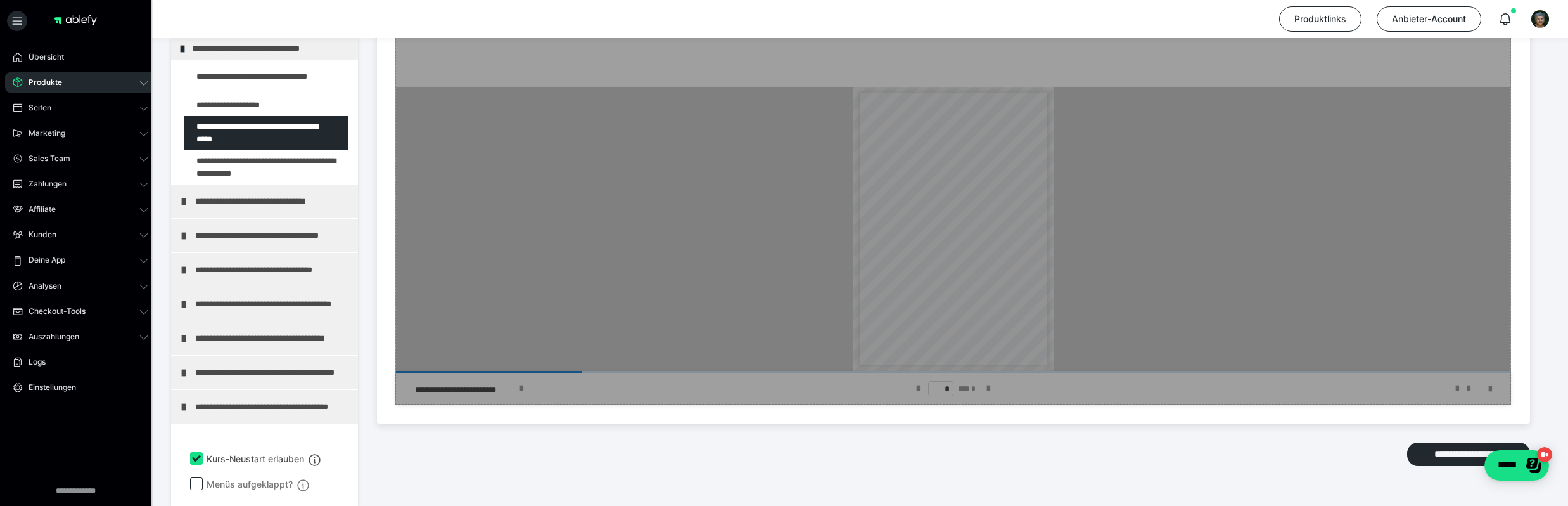 scroll, scrollTop: 1939, scrollLeft: 0, axis: vertical 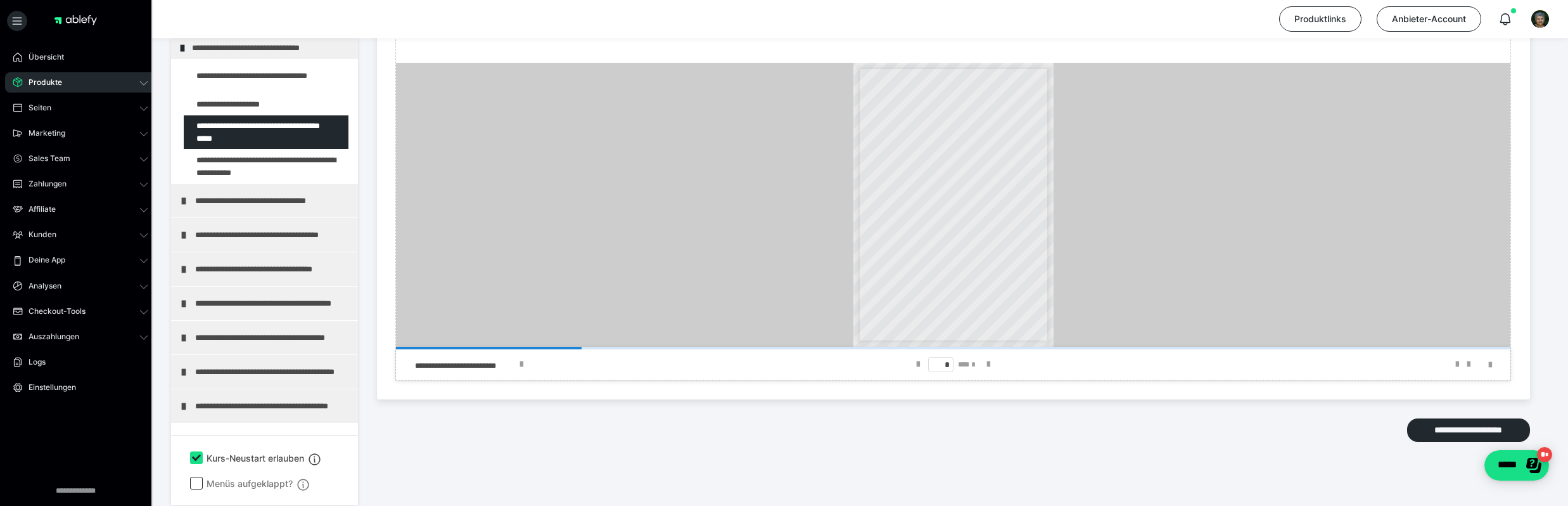 click on "Produkte" at bounding box center [41, 82] 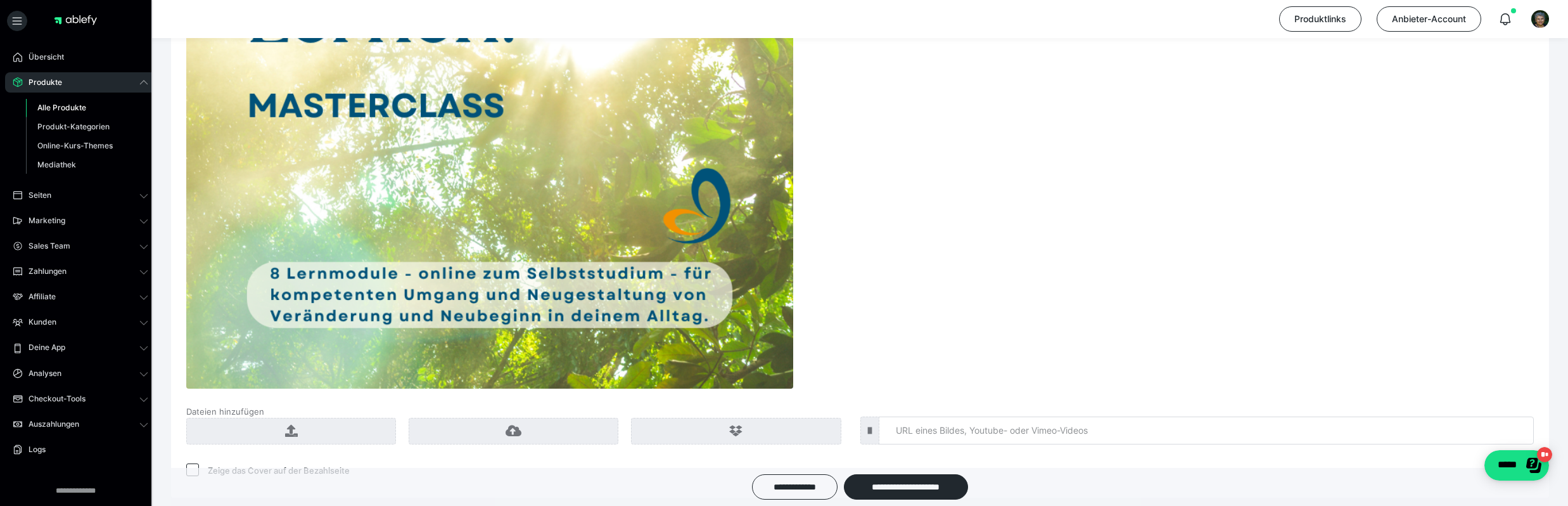 scroll, scrollTop: 1930, scrollLeft: 0, axis: vertical 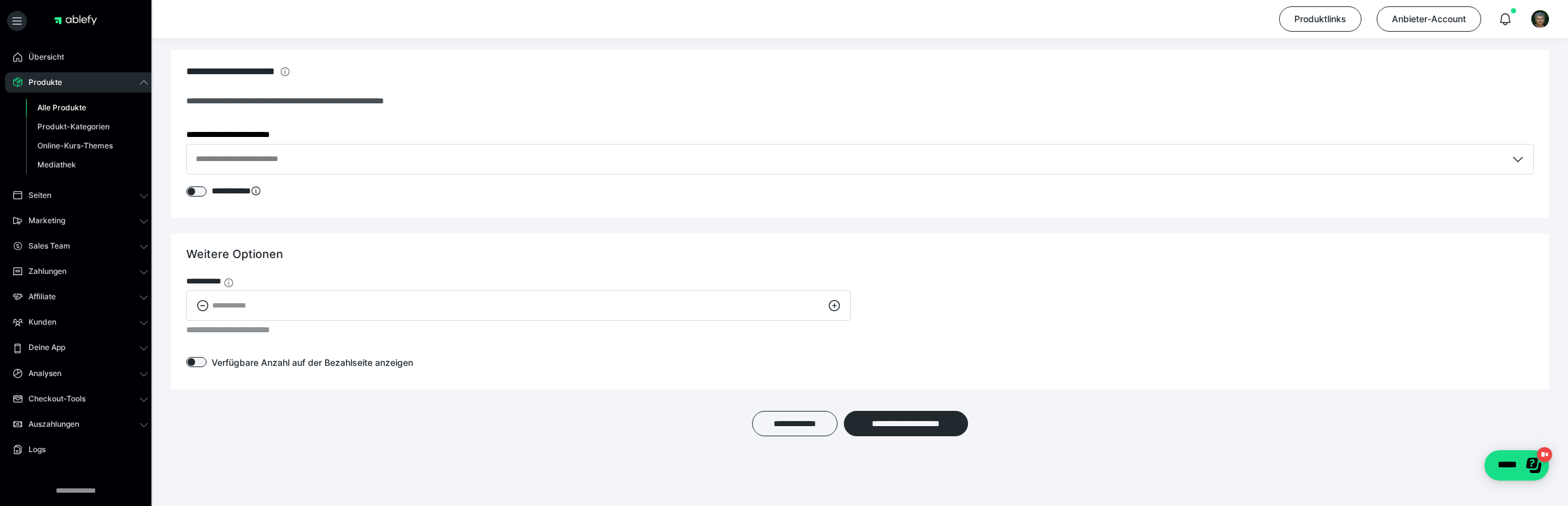 click on "Alle Produkte" at bounding box center [61, 107] 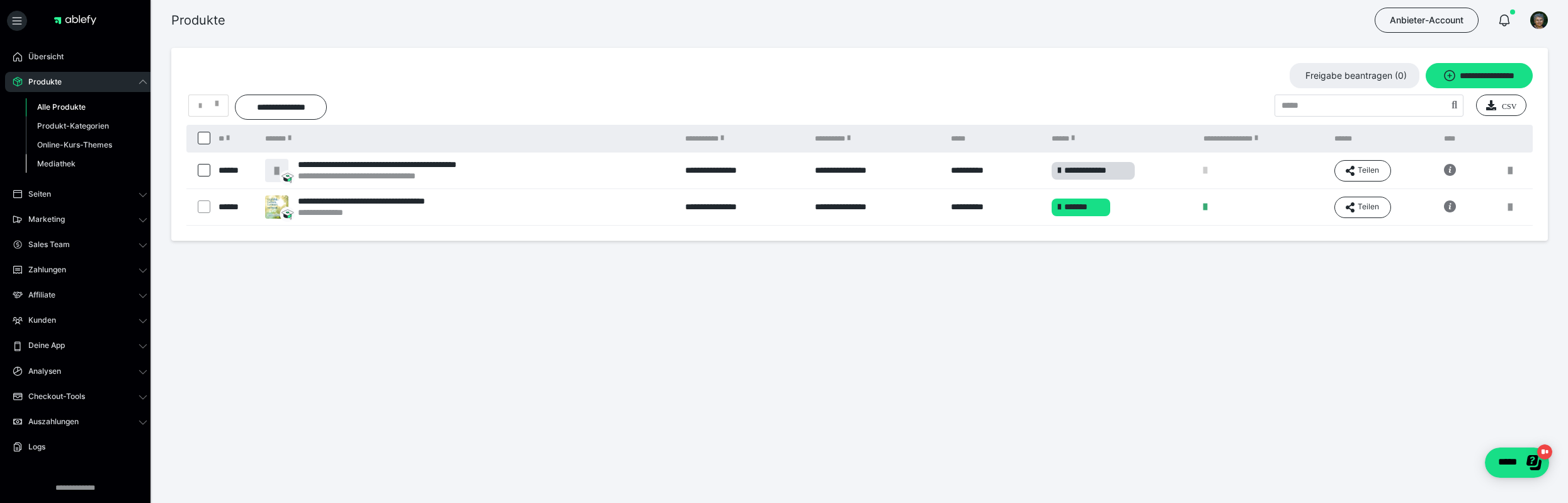 click on "Mediathek" at bounding box center (56, 163) 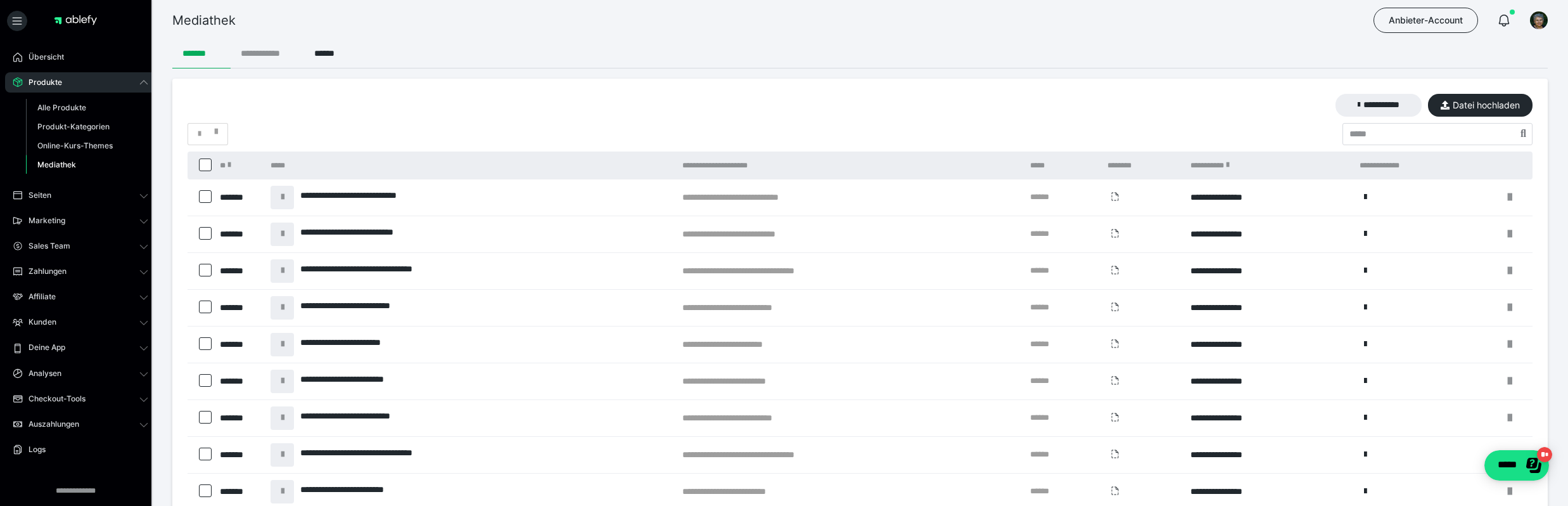 click on "**********" at bounding box center (267, 53) 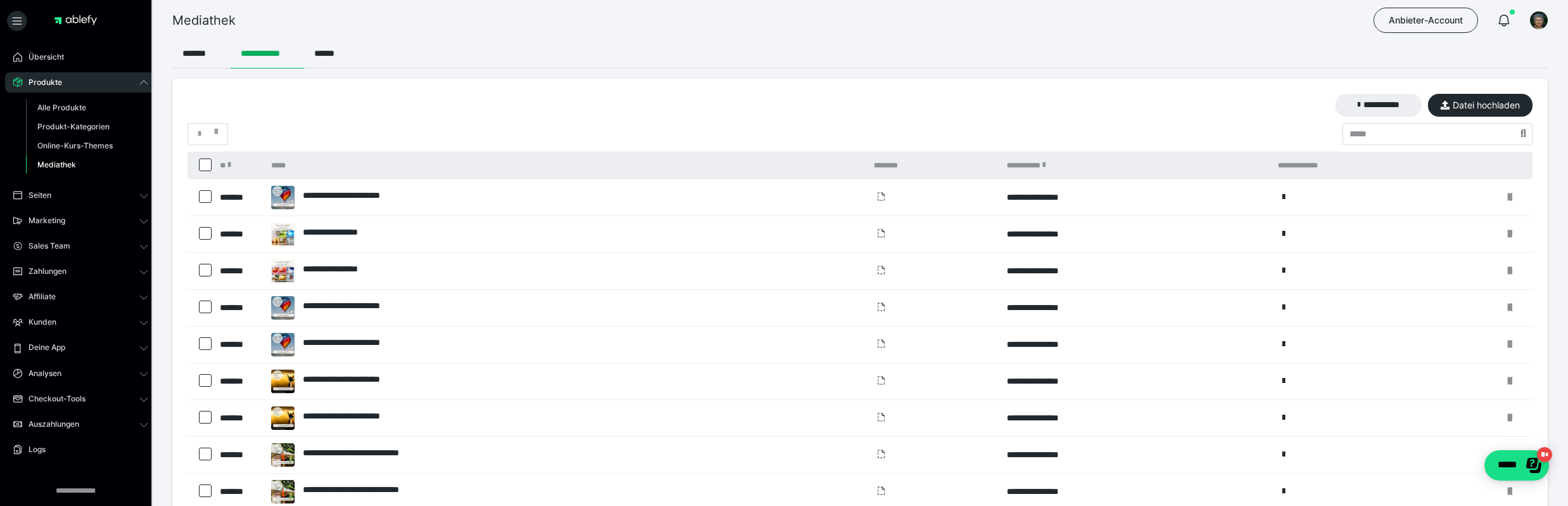 scroll, scrollTop: 177, scrollLeft: 0, axis: vertical 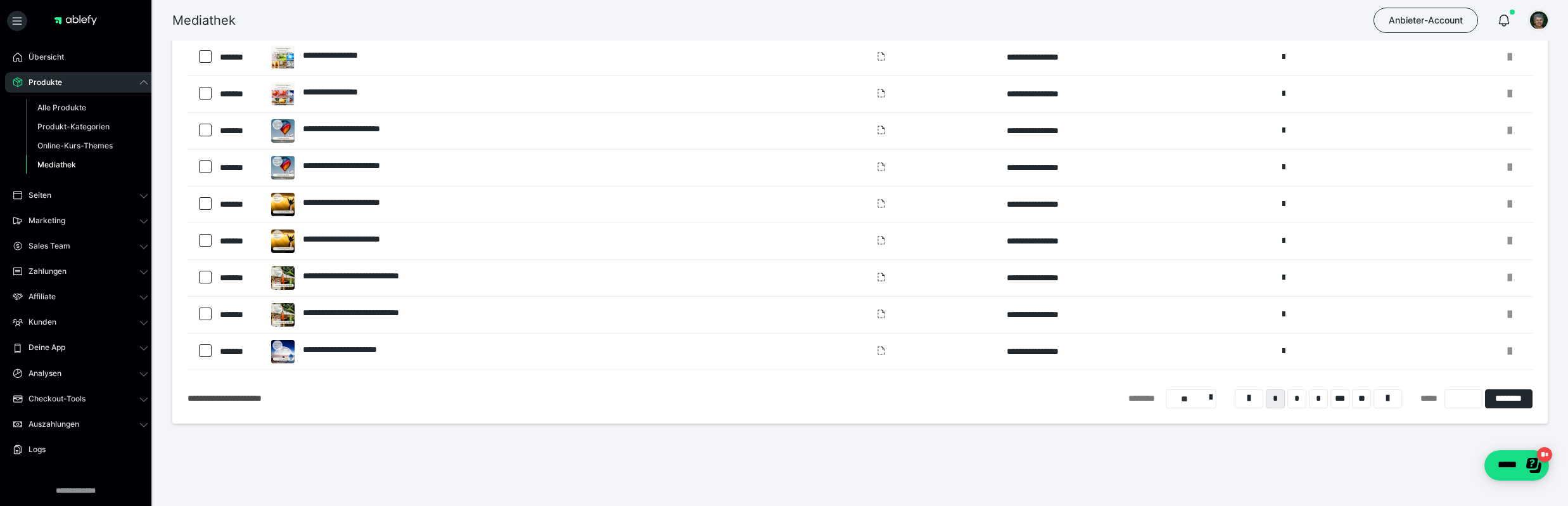 click at bounding box center [1539, 20] 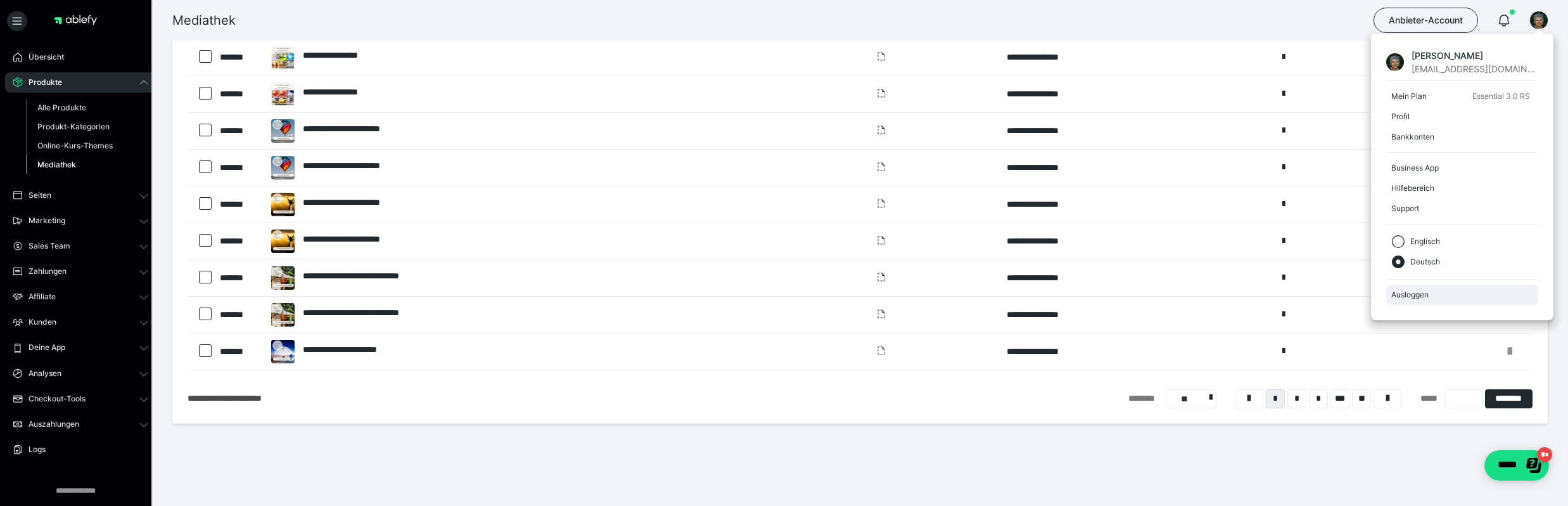 click on "Ausloggen" at bounding box center (1462, 295) 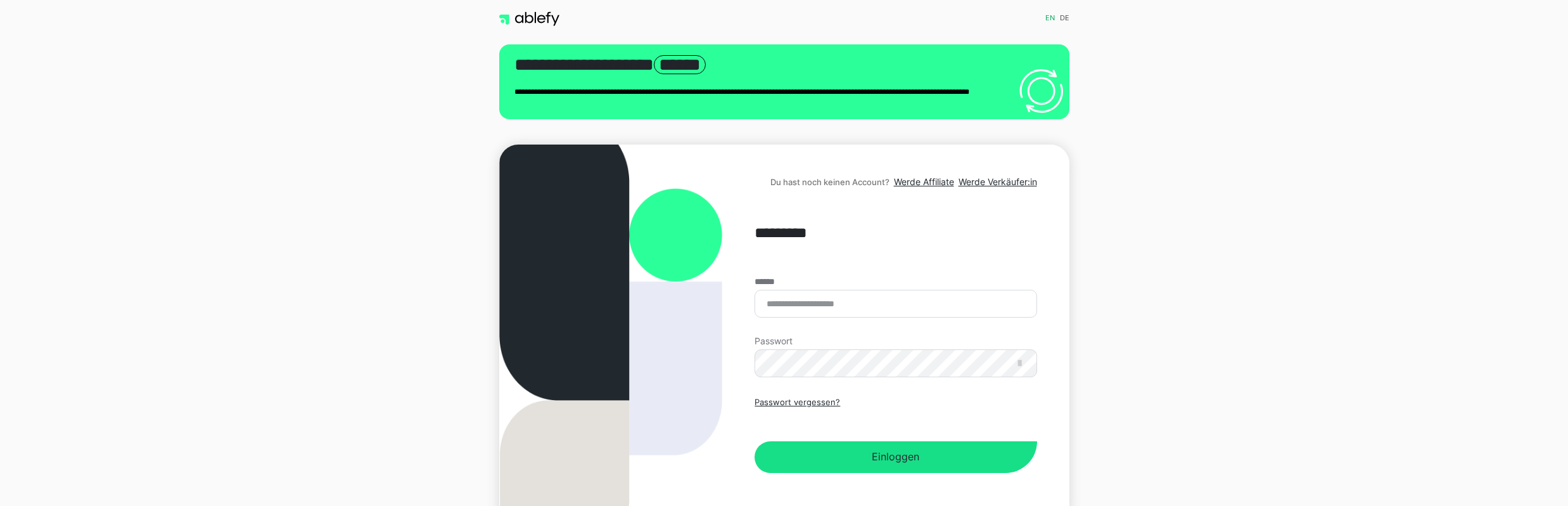 scroll, scrollTop: 0, scrollLeft: 0, axis: both 